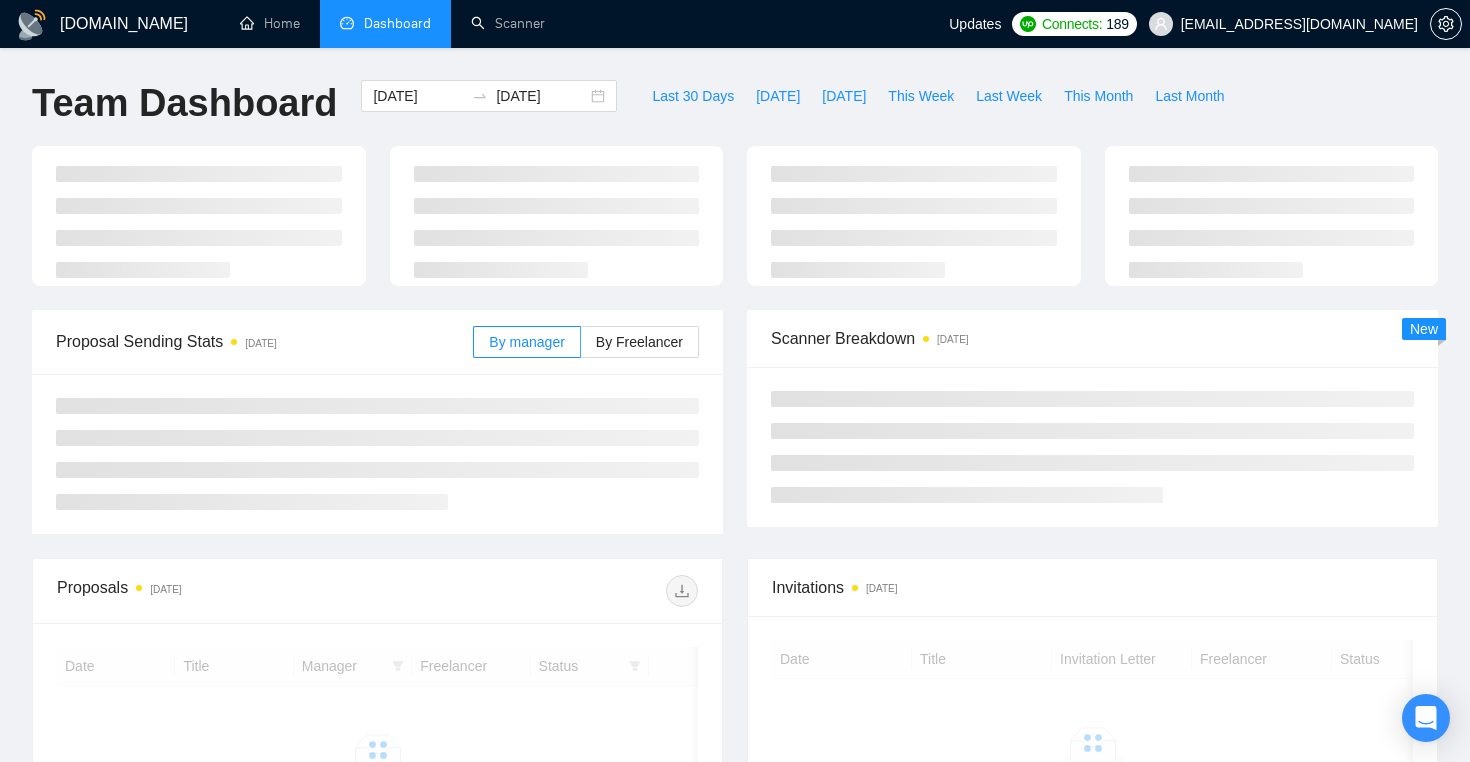 scroll, scrollTop: 0, scrollLeft: 0, axis: both 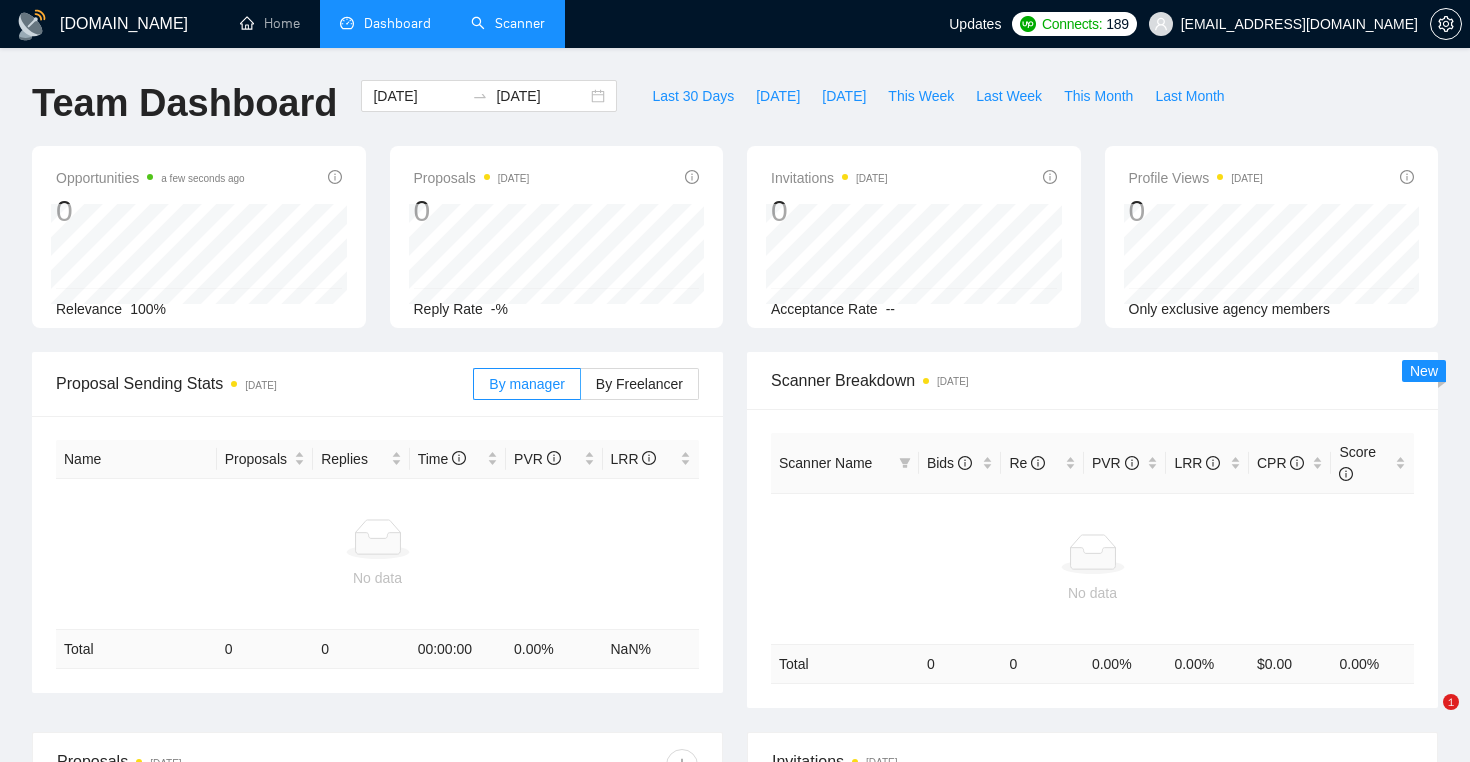 click on "Scanner" at bounding box center (508, 23) 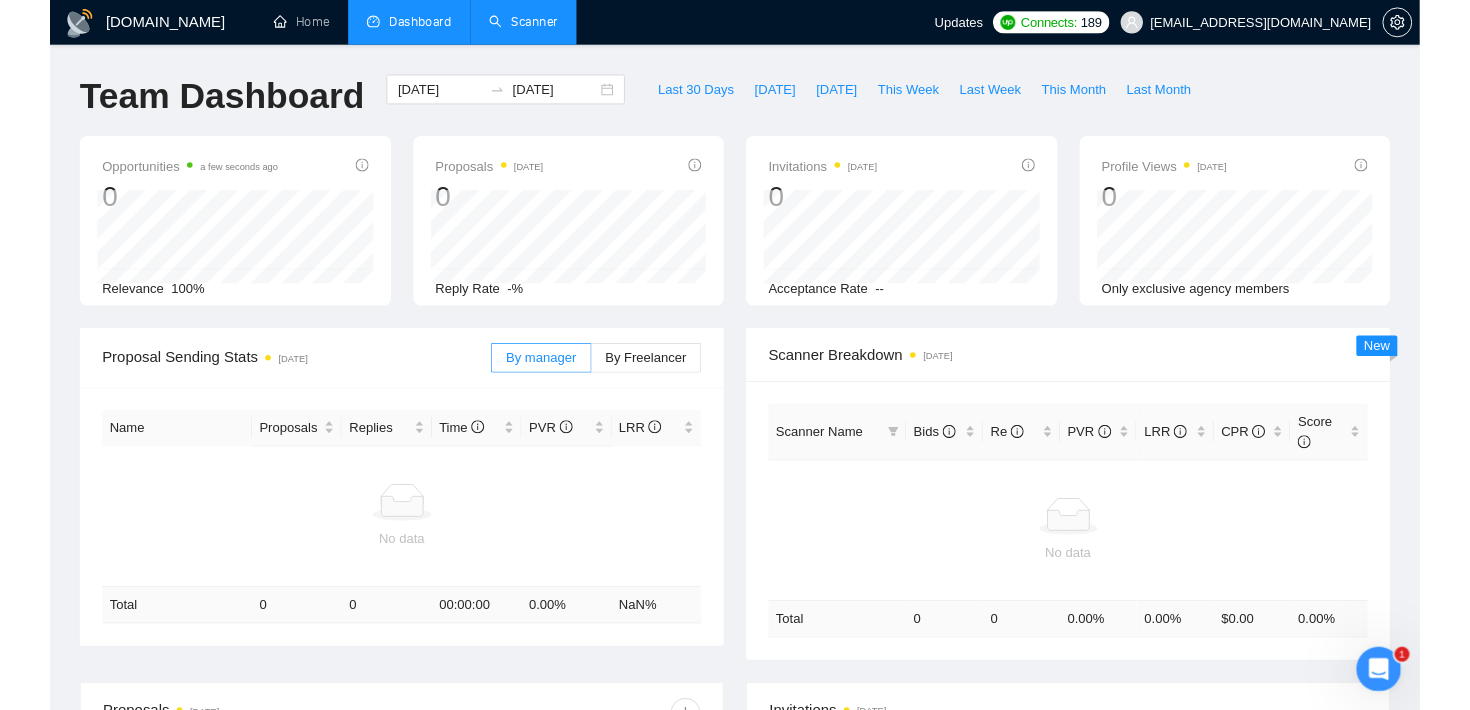 scroll, scrollTop: 0, scrollLeft: 0, axis: both 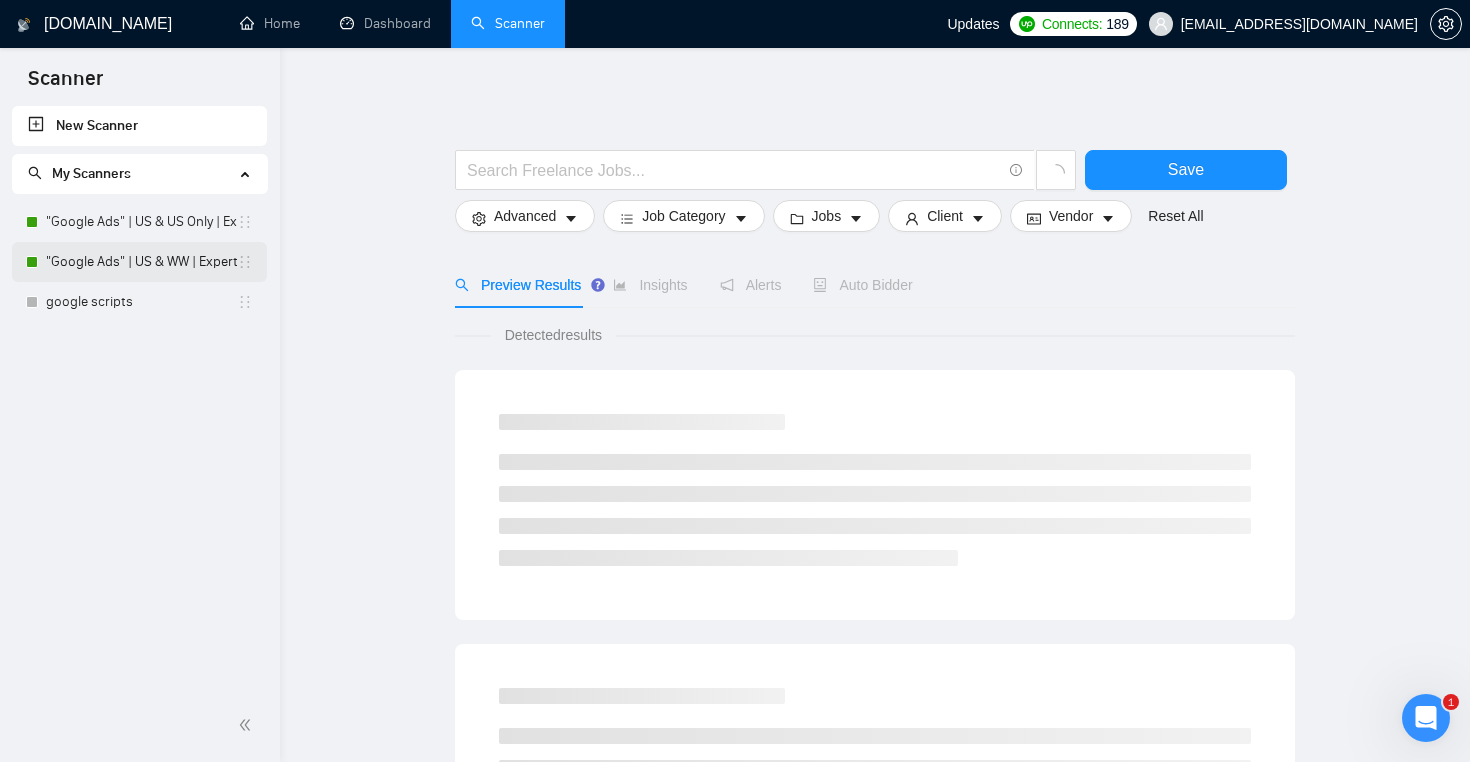 click on ""Google Ads" | US & WW | Expert" at bounding box center [141, 262] 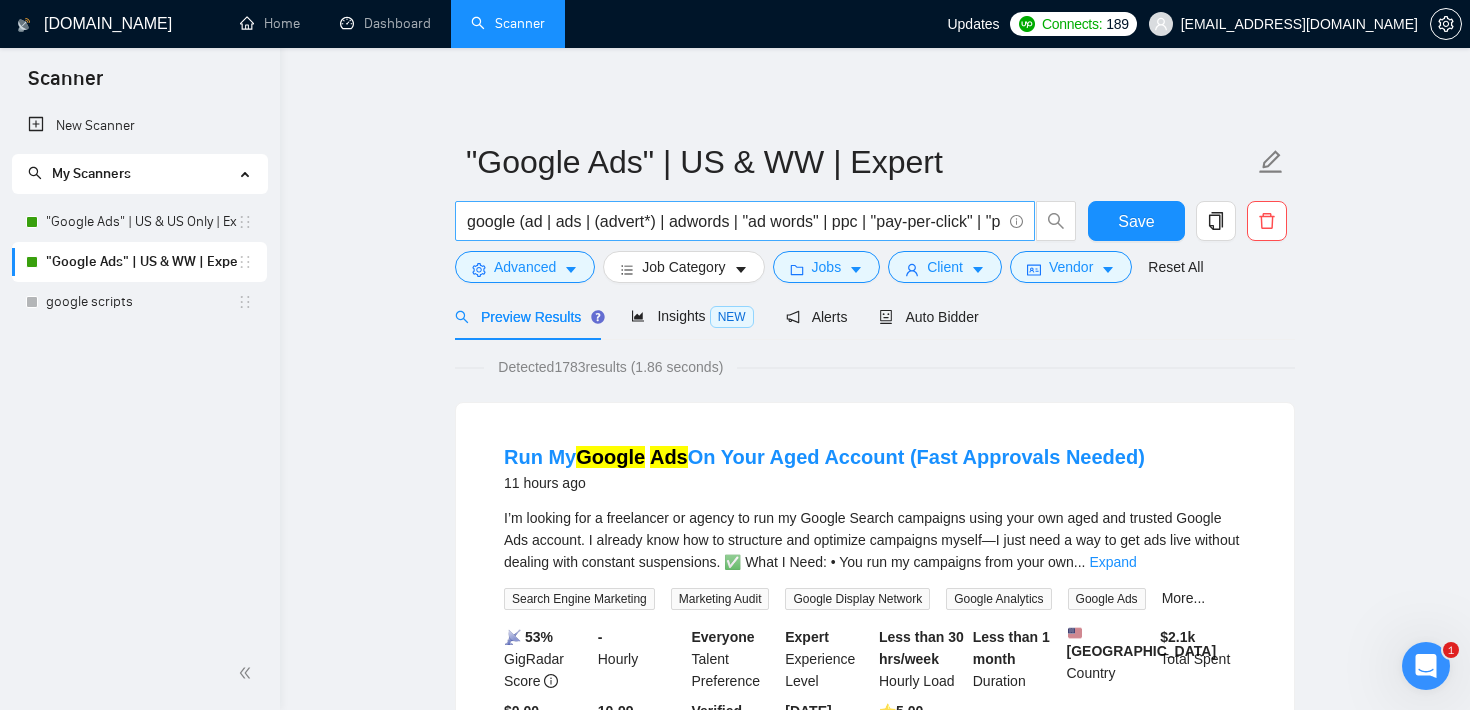 click on "google (ad | ads | (advert*) | adwords | "ad words" | ppc | "pay-per-click" | "pay per click")" at bounding box center [734, 221] 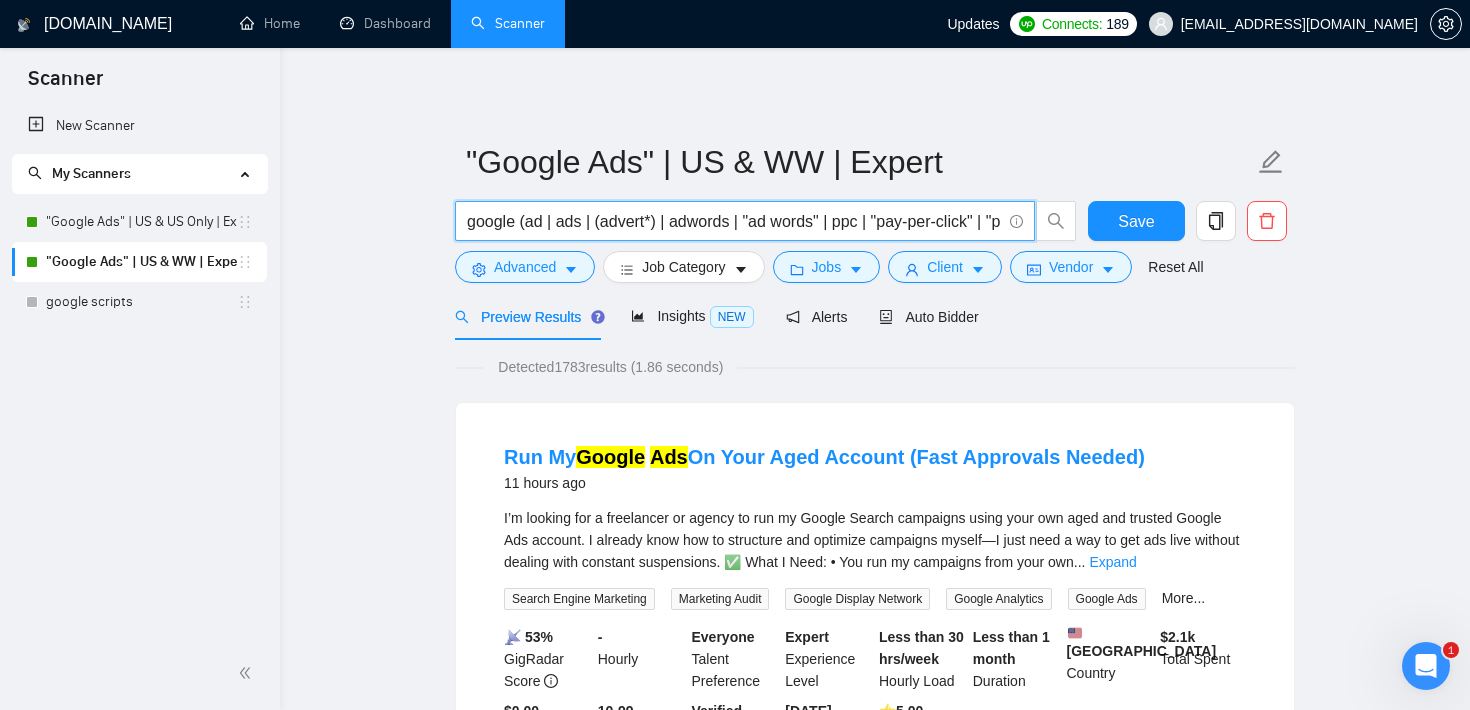 click on "google (ad | ads | (advert*) | adwords | "ad words" | ppc | "pay-per-click" | "pay per click")" at bounding box center [734, 221] 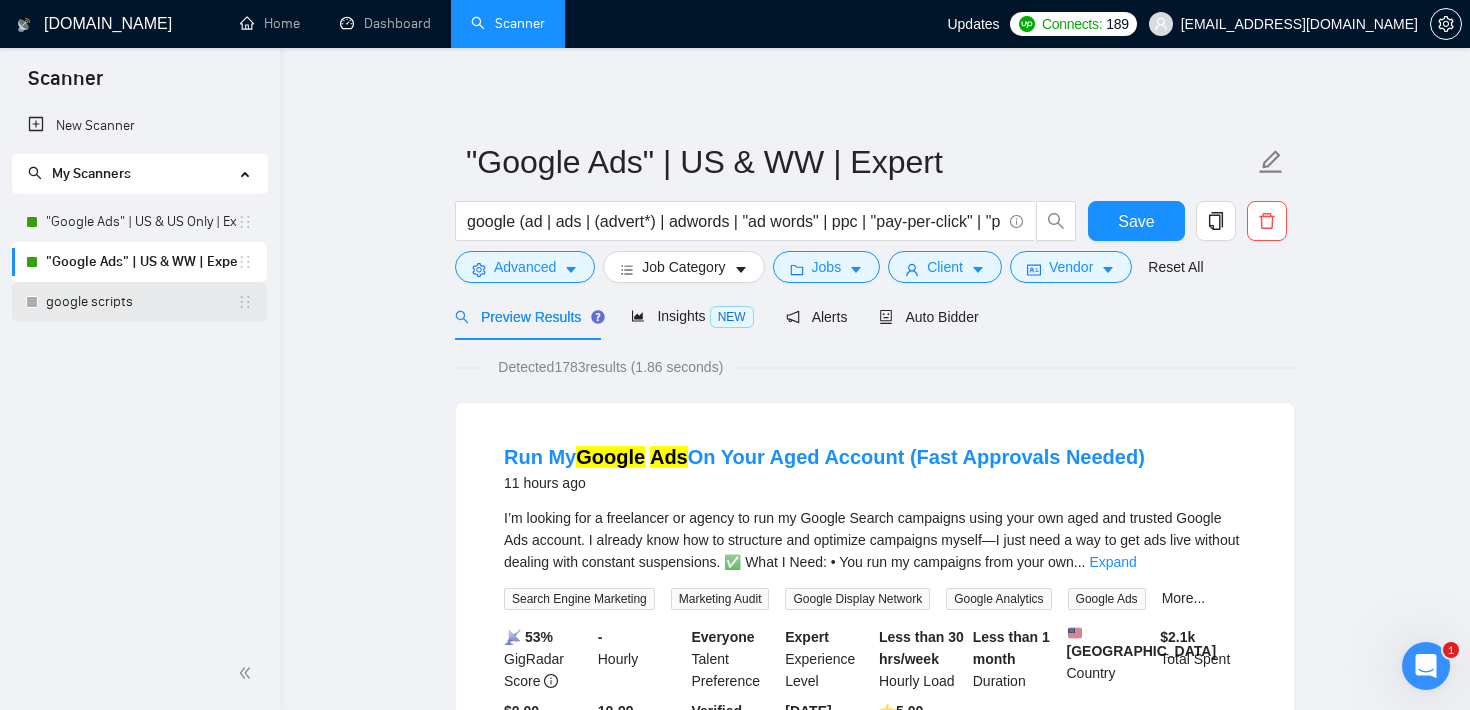 click on "google scripts" at bounding box center (141, 302) 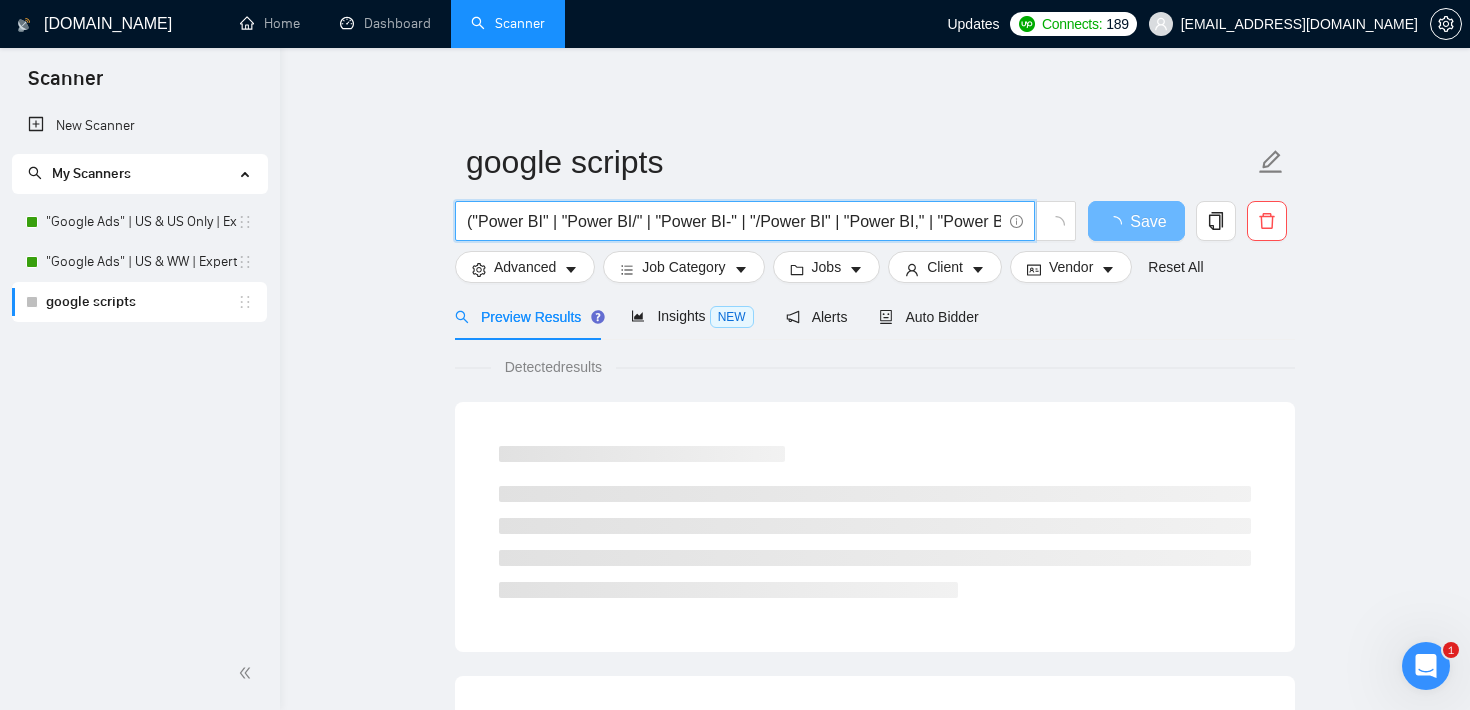 click on "("Power BI" | "Power BI/" | "Power BI-" | "/Power BI" | "Power BI," | "Power BI." | powerbi | "power-bi" | "power-bi")" at bounding box center [734, 221] 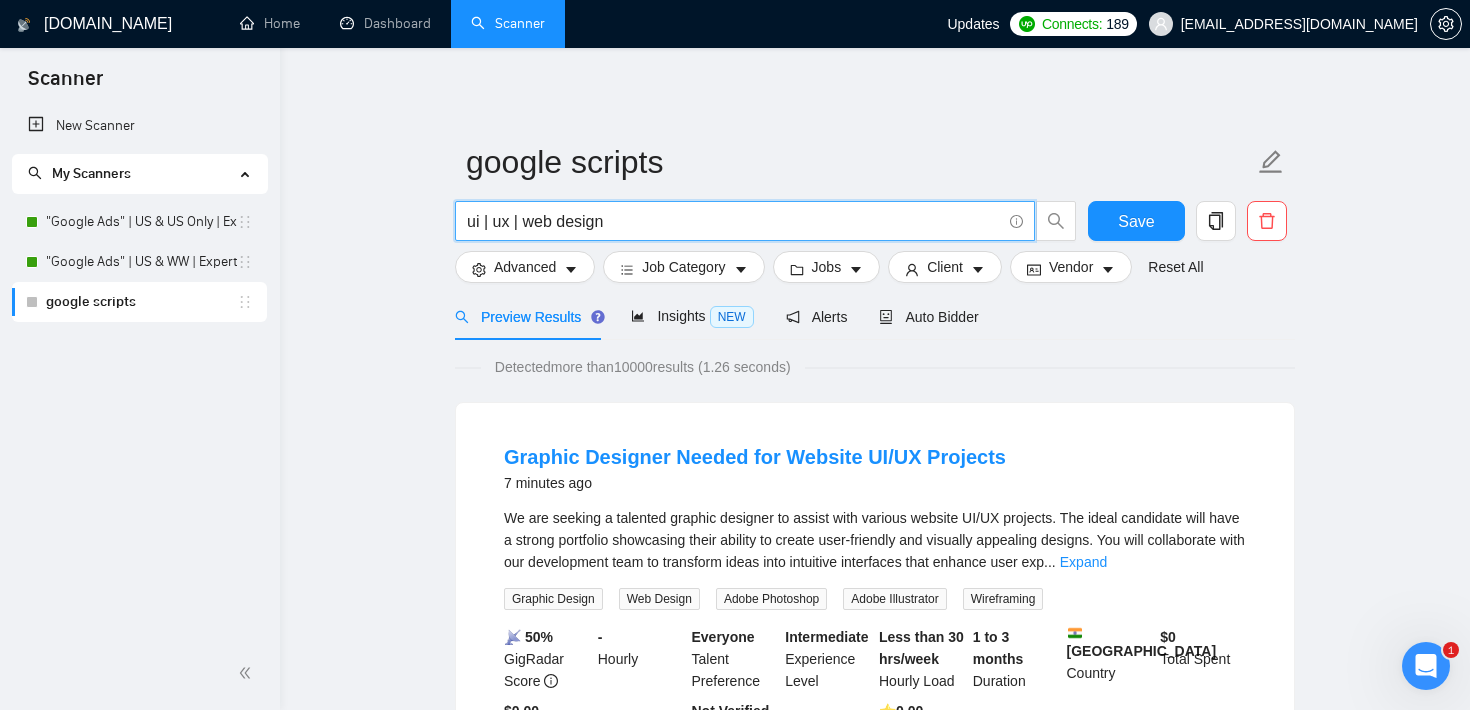click on "ui | ux | web design" at bounding box center (734, 221) 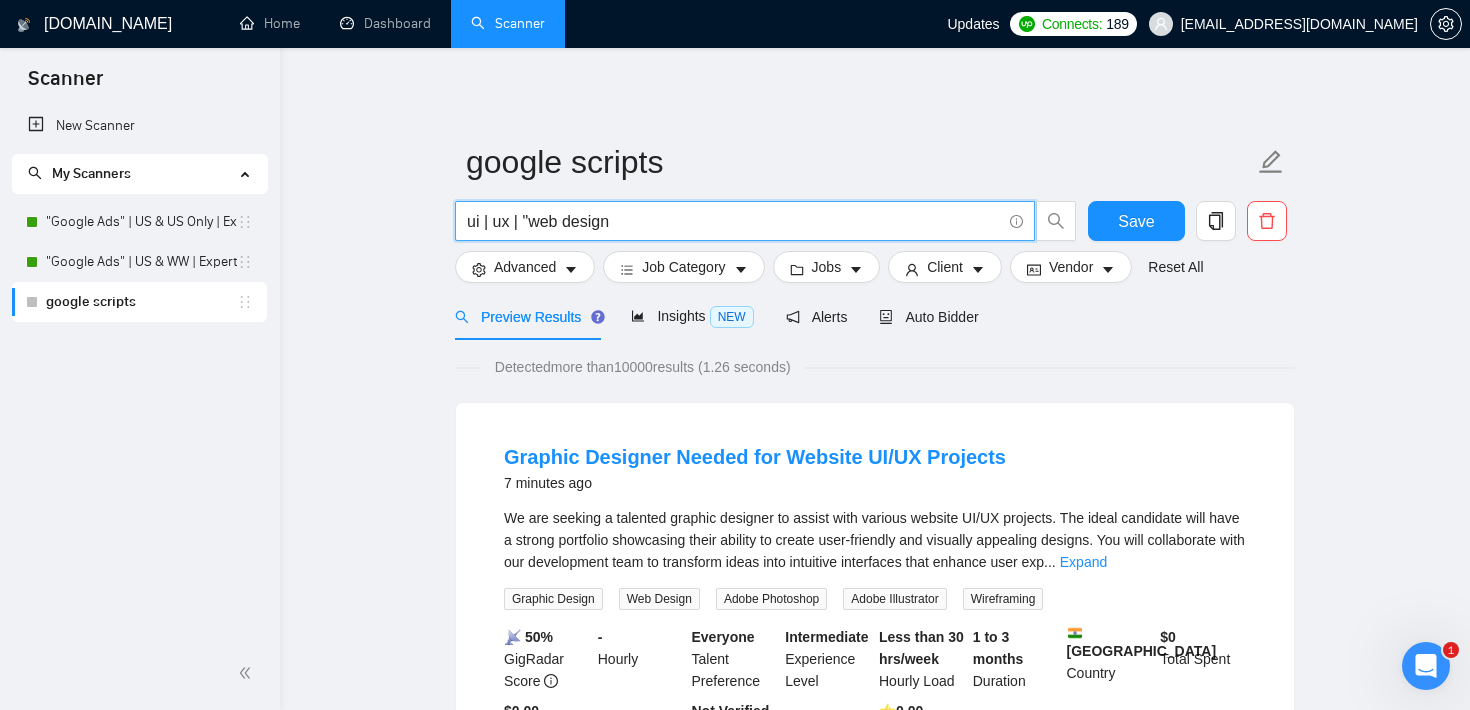 click on "ui | ux | "web design" at bounding box center (734, 221) 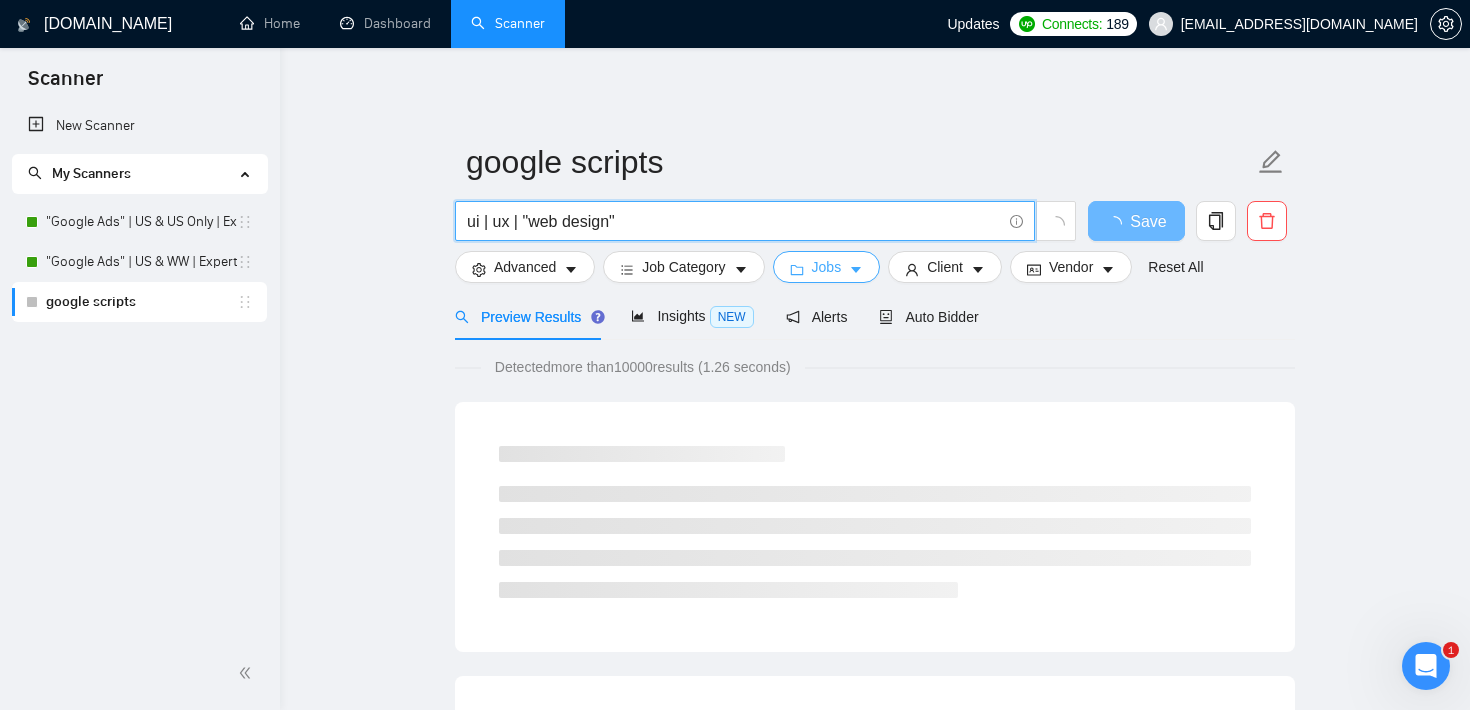 type on "ui | ux | "web design"" 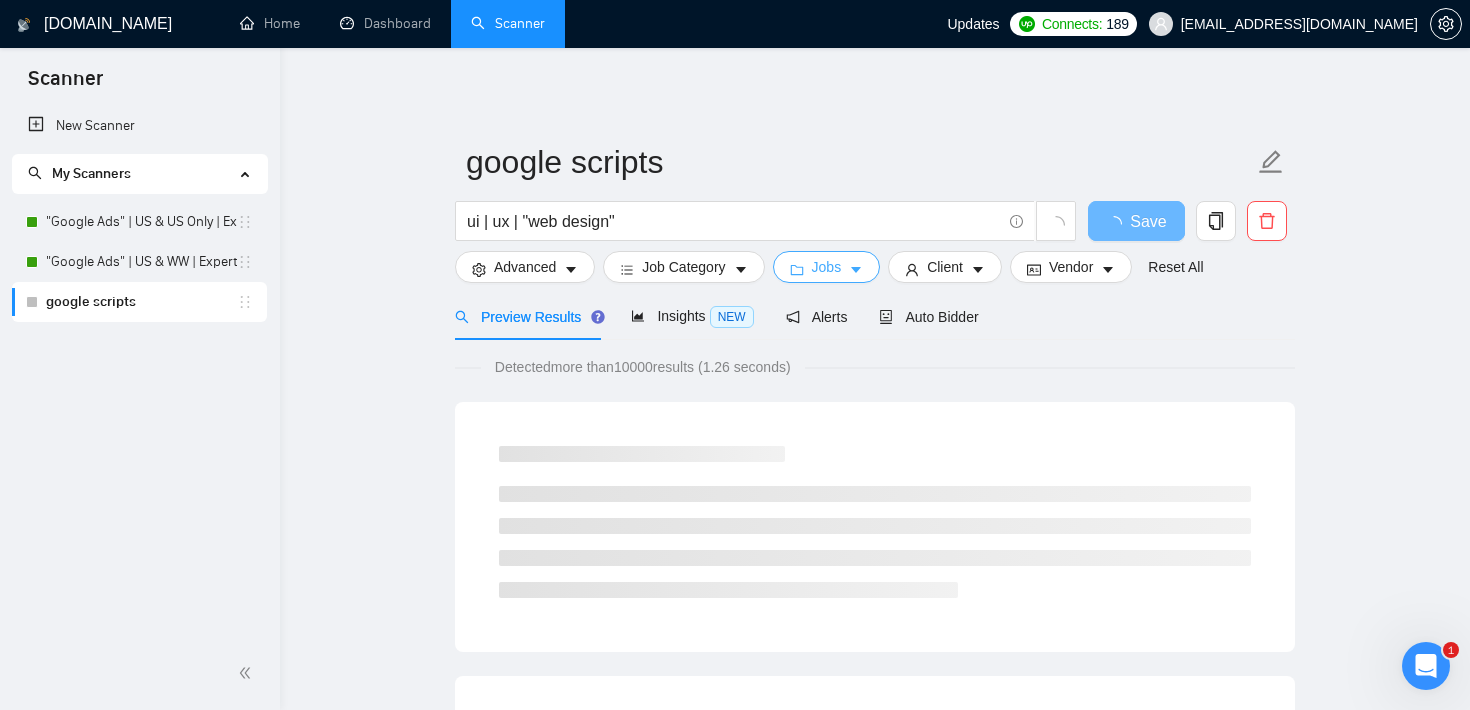 click on "Jobs" at bounding box center [827, 267] 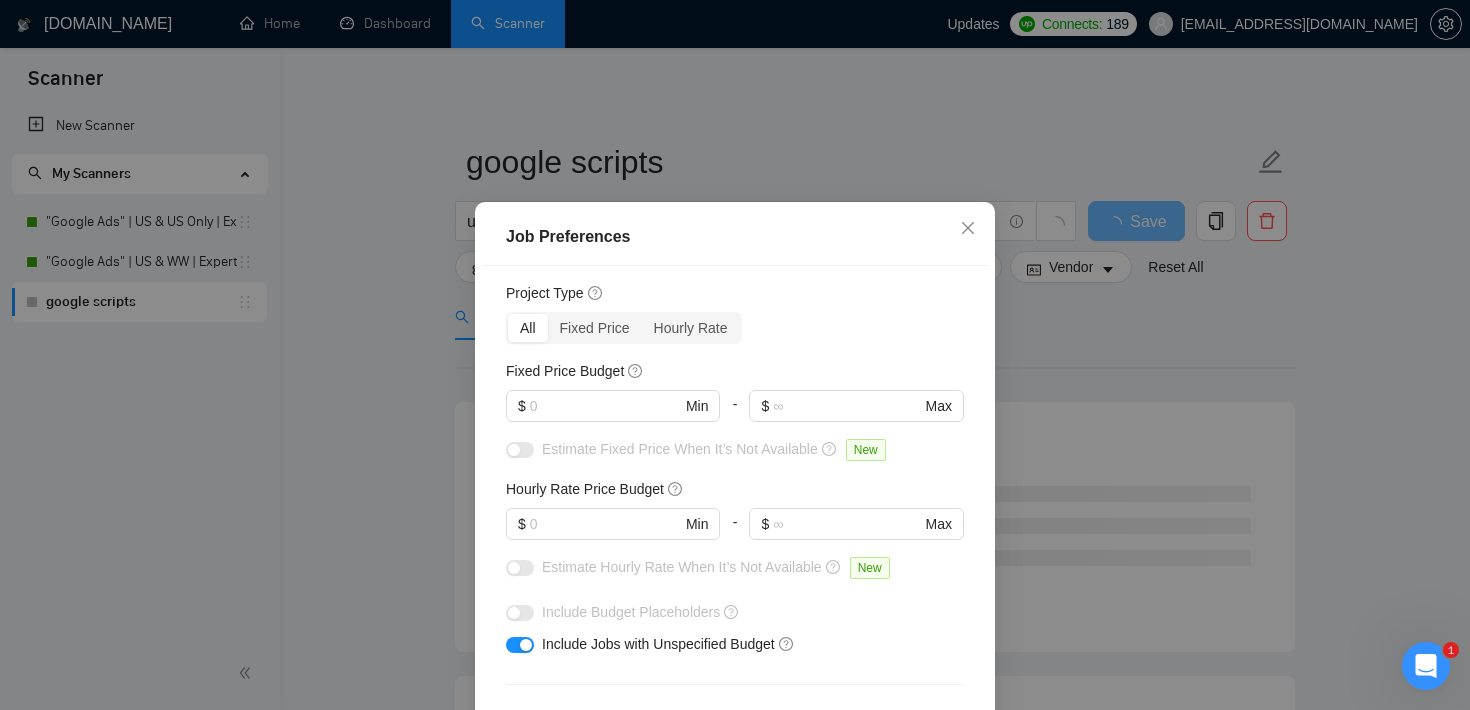 scroll, scrollTop: 63, scrollLeft: 0, axis: vertical 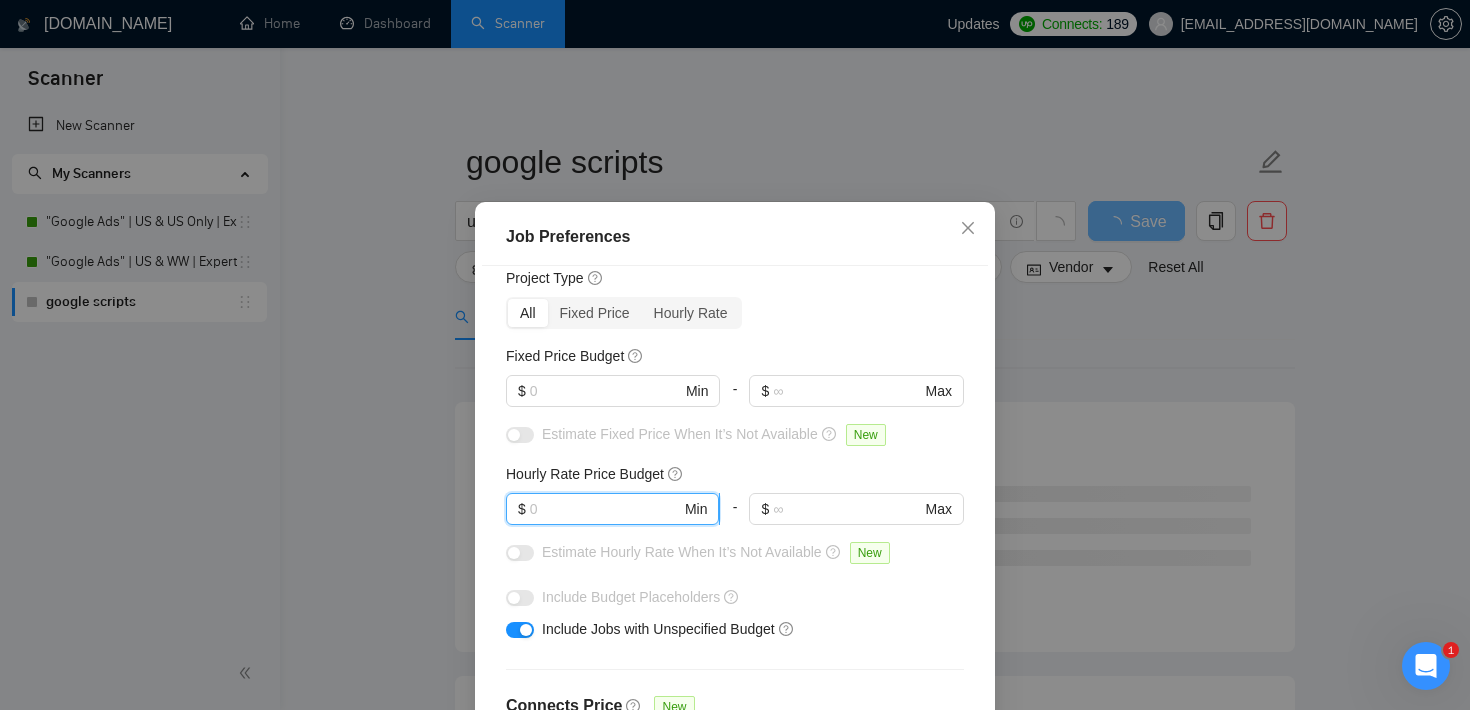 click at bounding box center [605, 509] 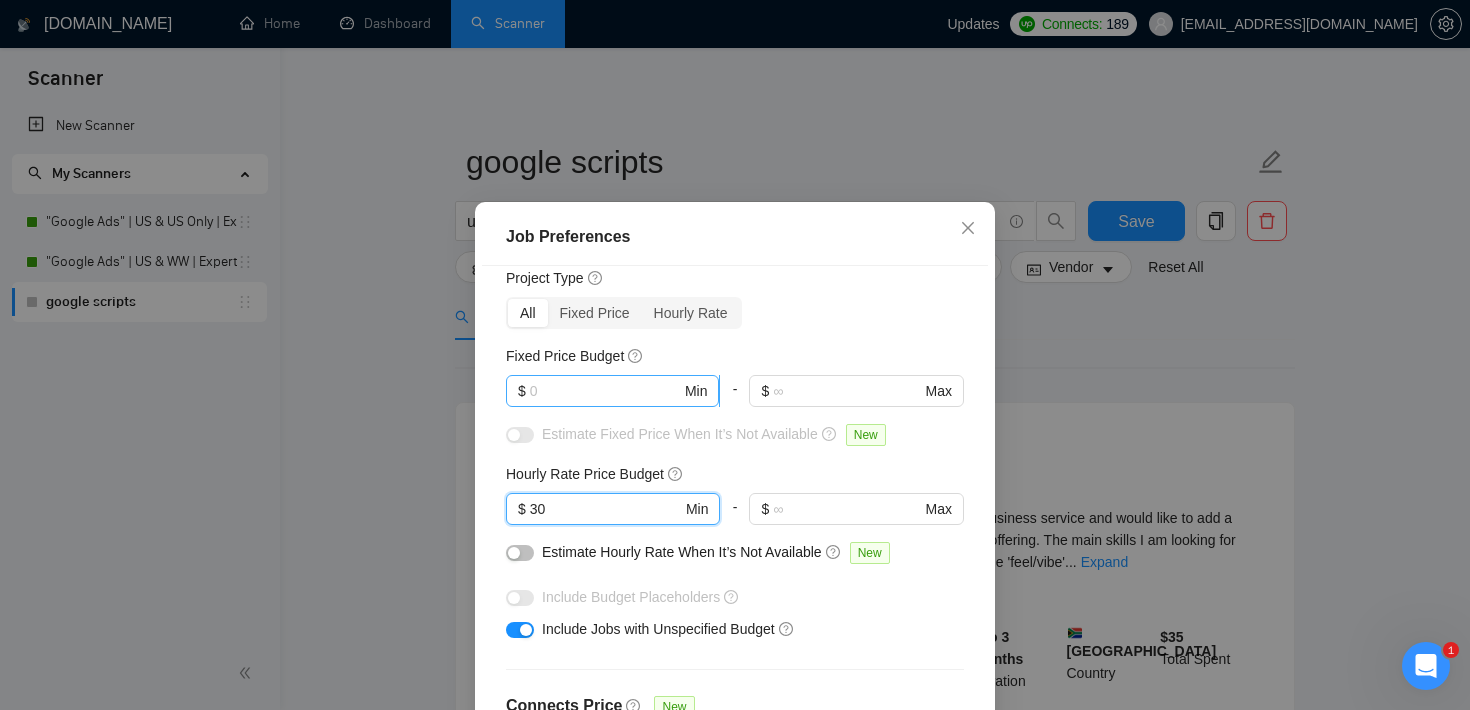 type on "30" 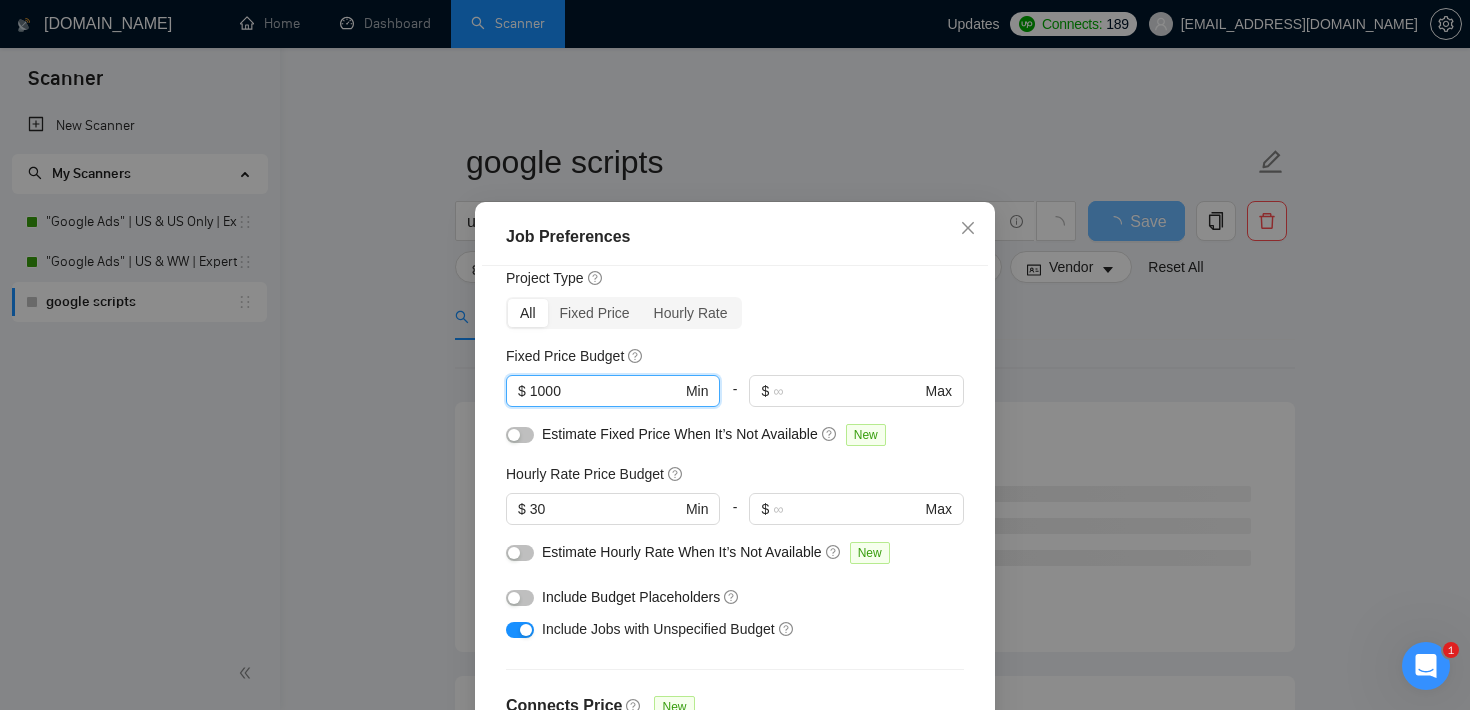 type on "1000" 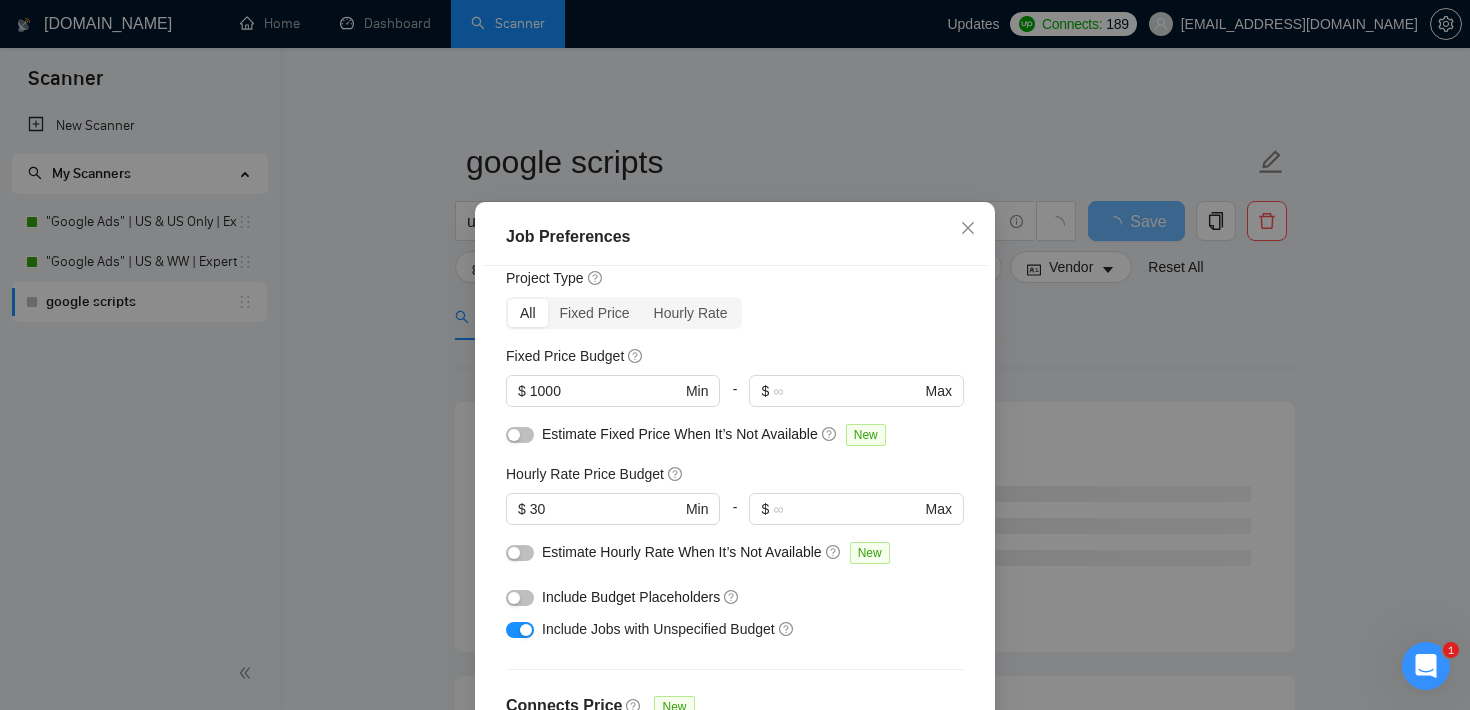 click at bounding box center (520, 630) 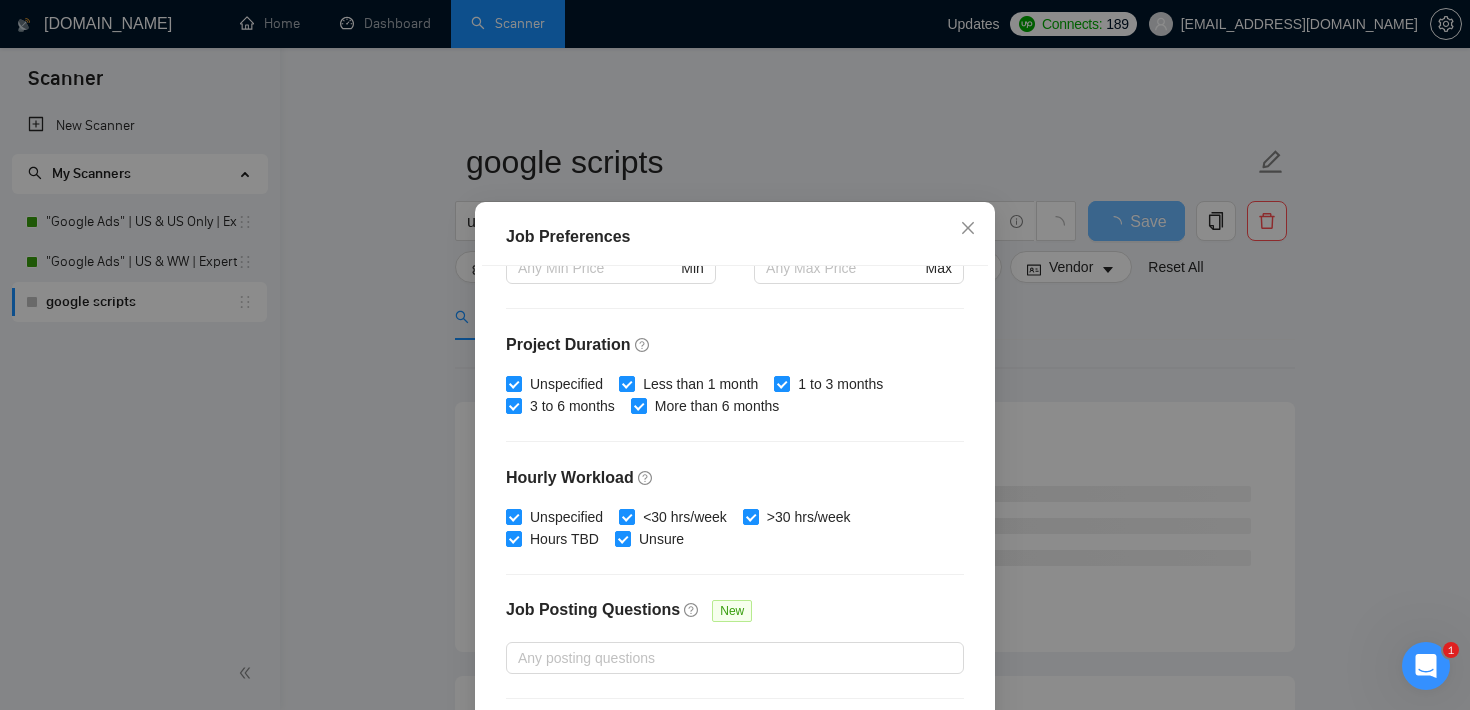 scroll, scrollTop: 630, scrollLeft: 0, axis: vertical 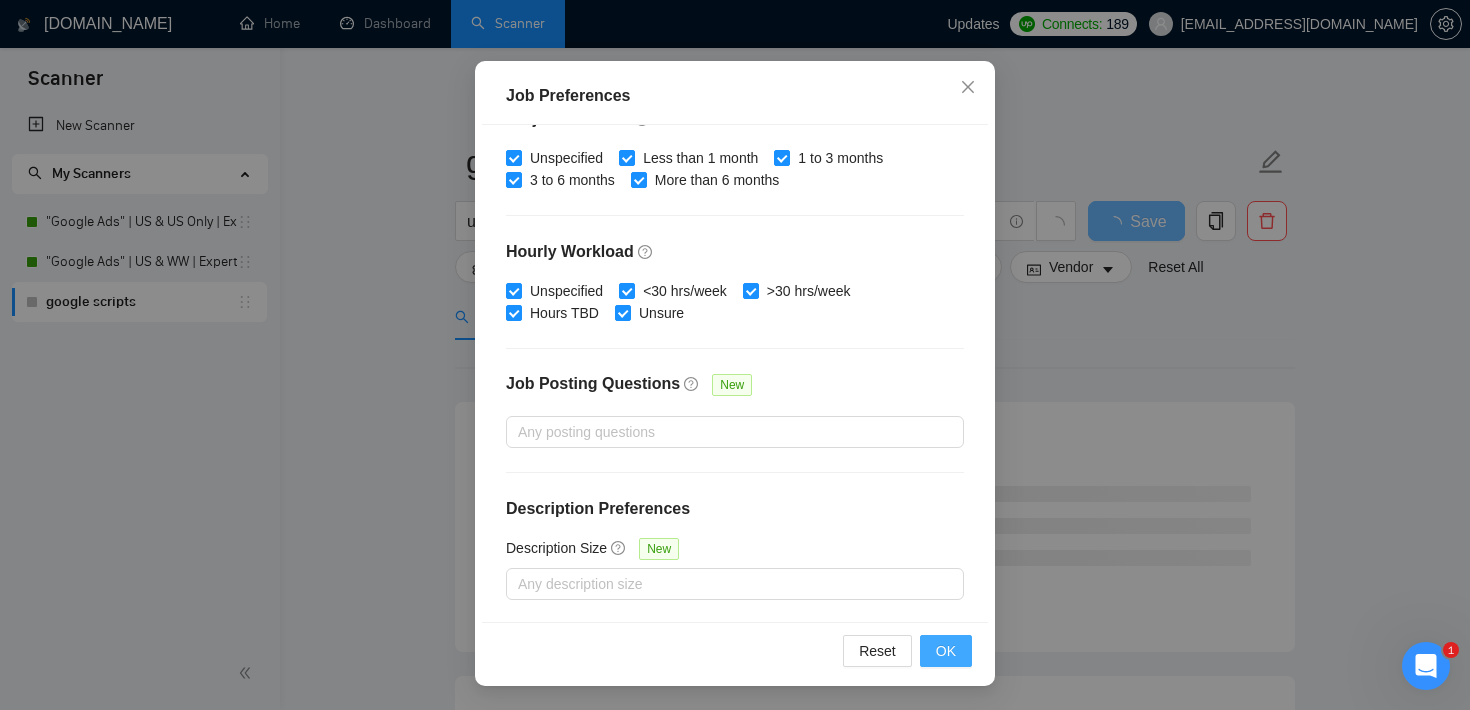 click on "OK" at bounding box center [946, 651] 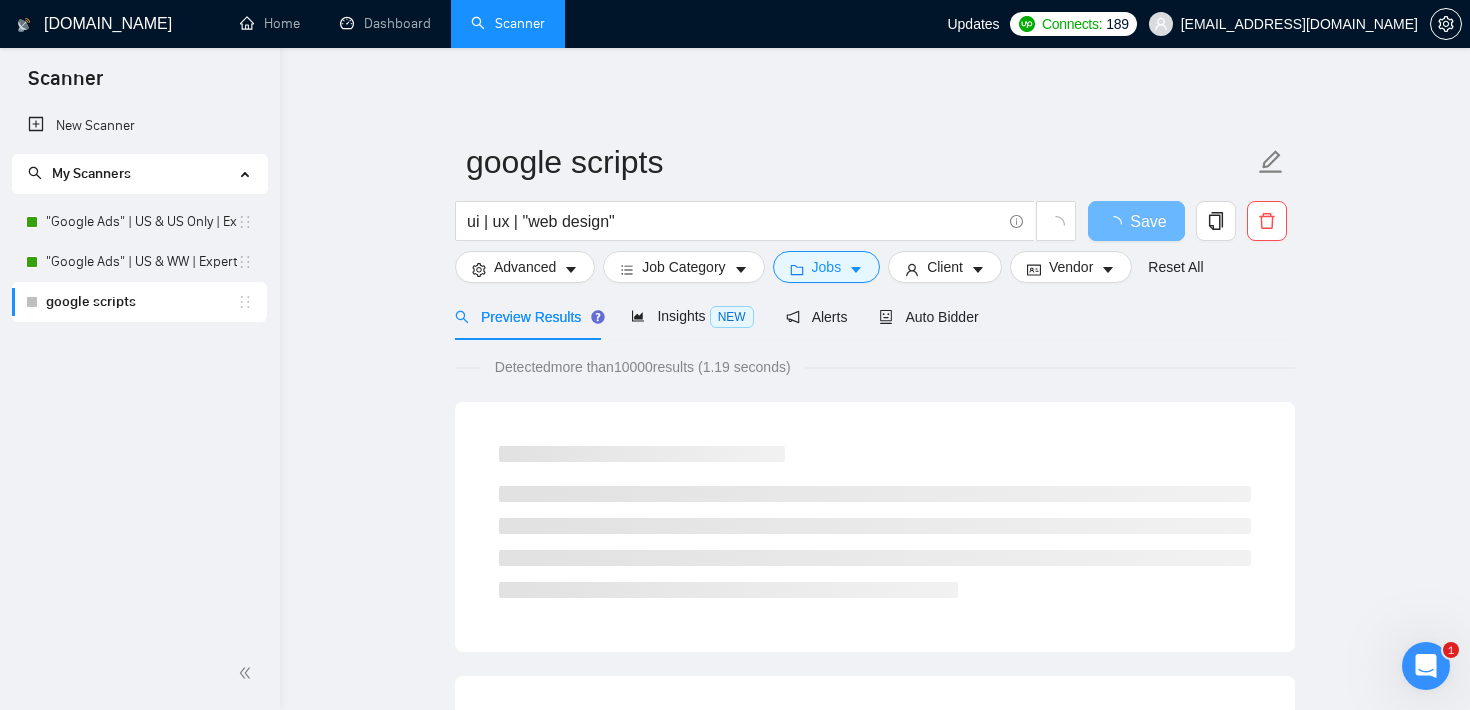 scroll, scrollTop: 59, scrollLeft: 0, axis: vertical 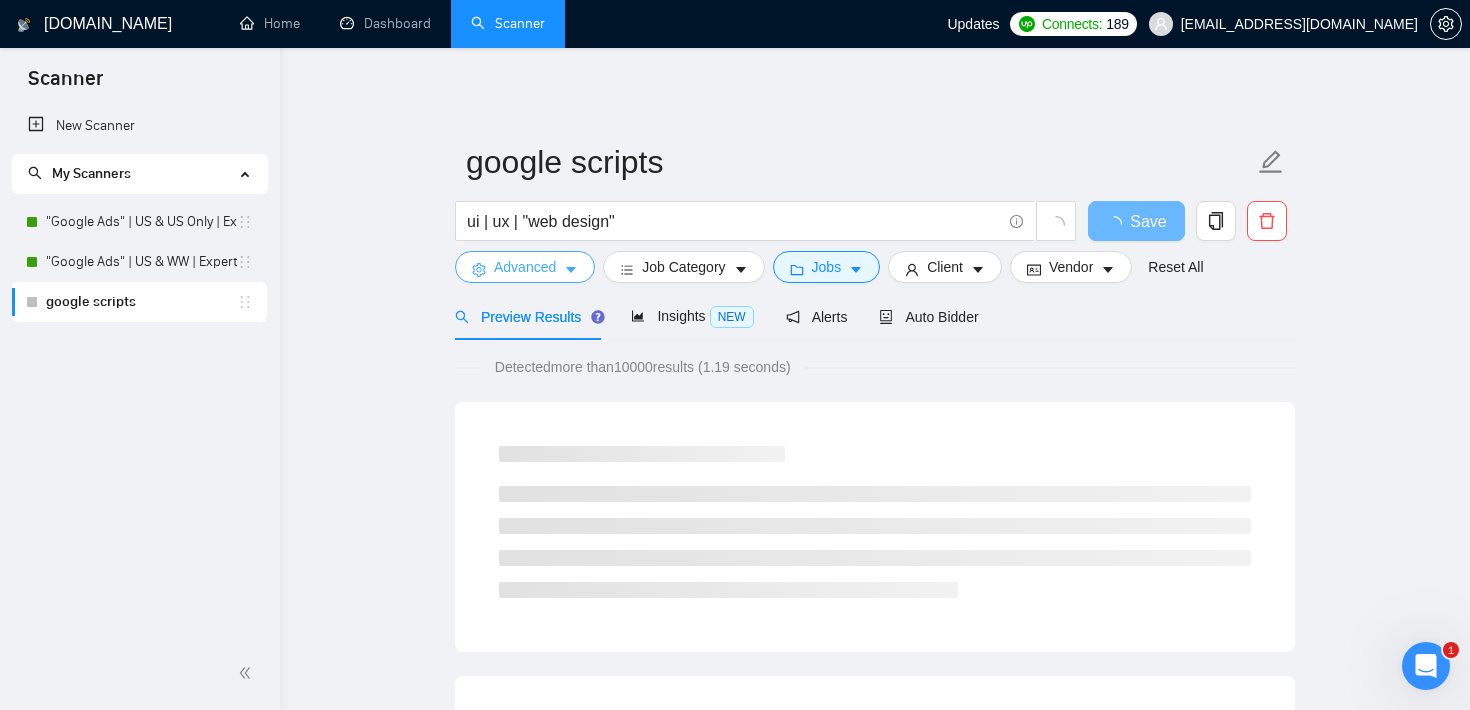 click on "Advanced" at bounding box center (525, 267) 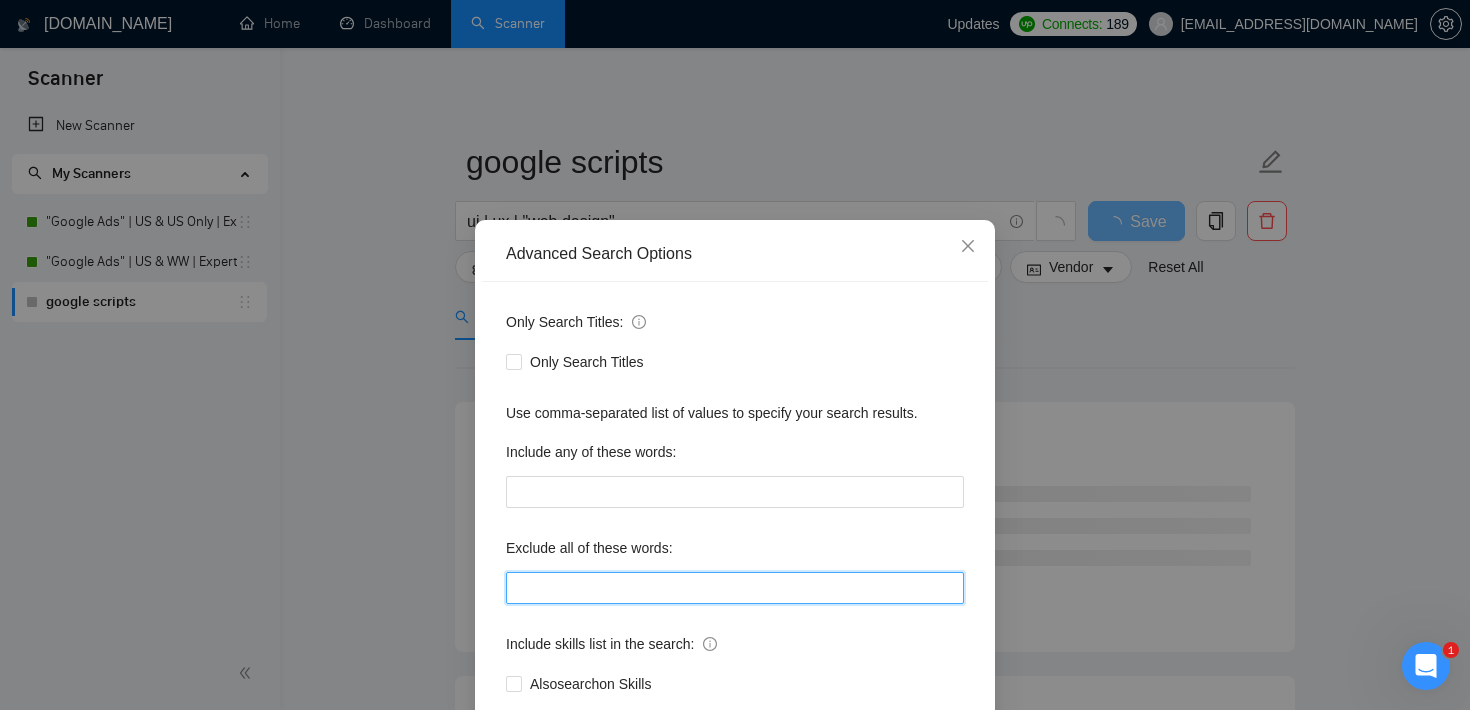 click at bounding box center [735, 588] 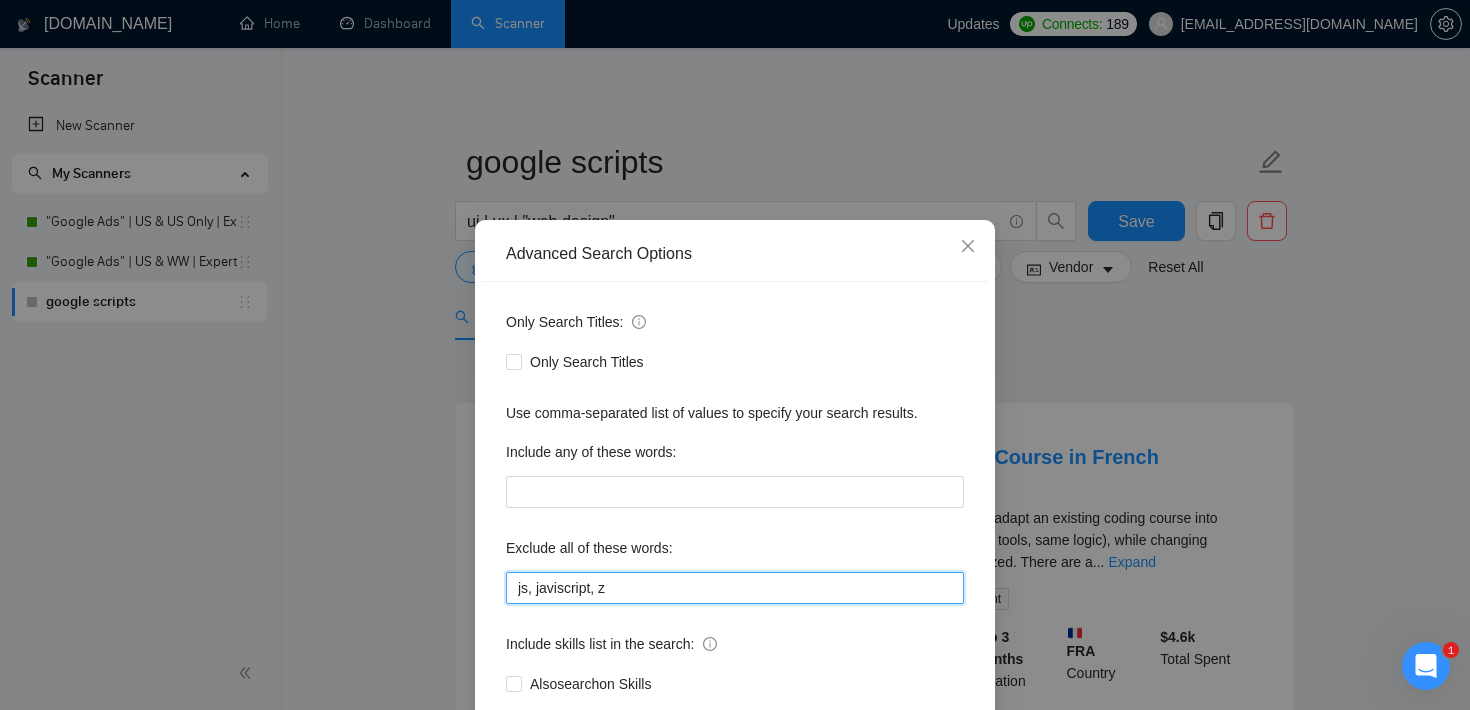 click on "js, javiscript, z" at bounding box center (735, 588) 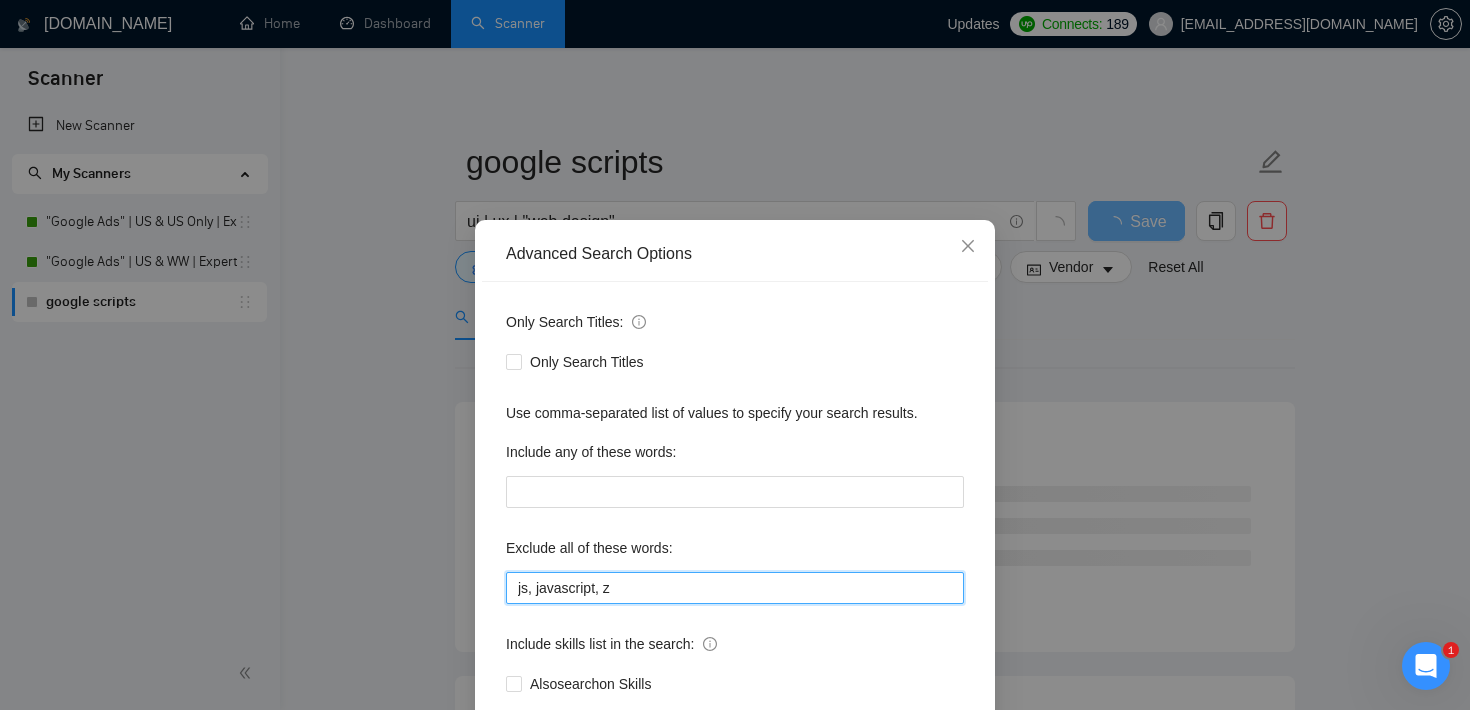 click on "js, javascript, z" at bounding box center [735, 588] 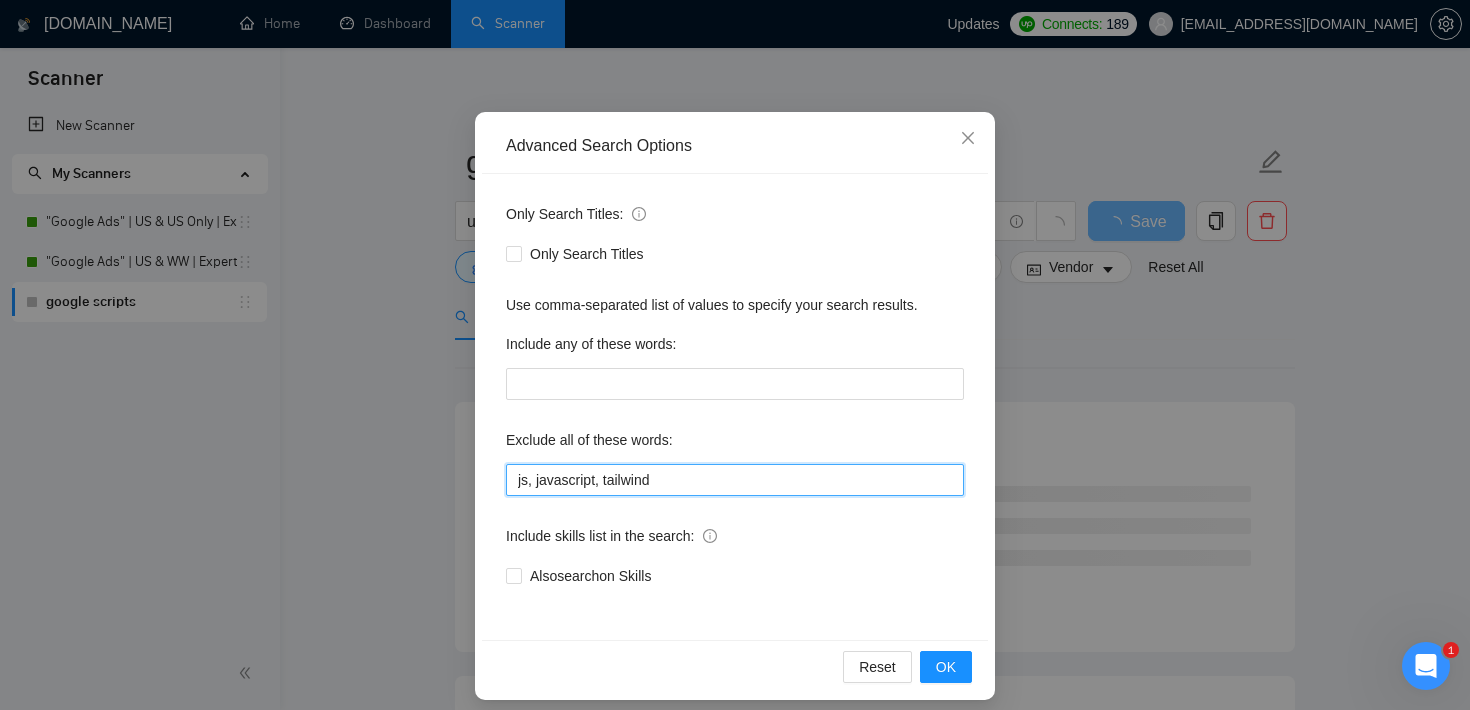 scroll, scrollTop: 122, scrollLeft: 0, axis: vertical 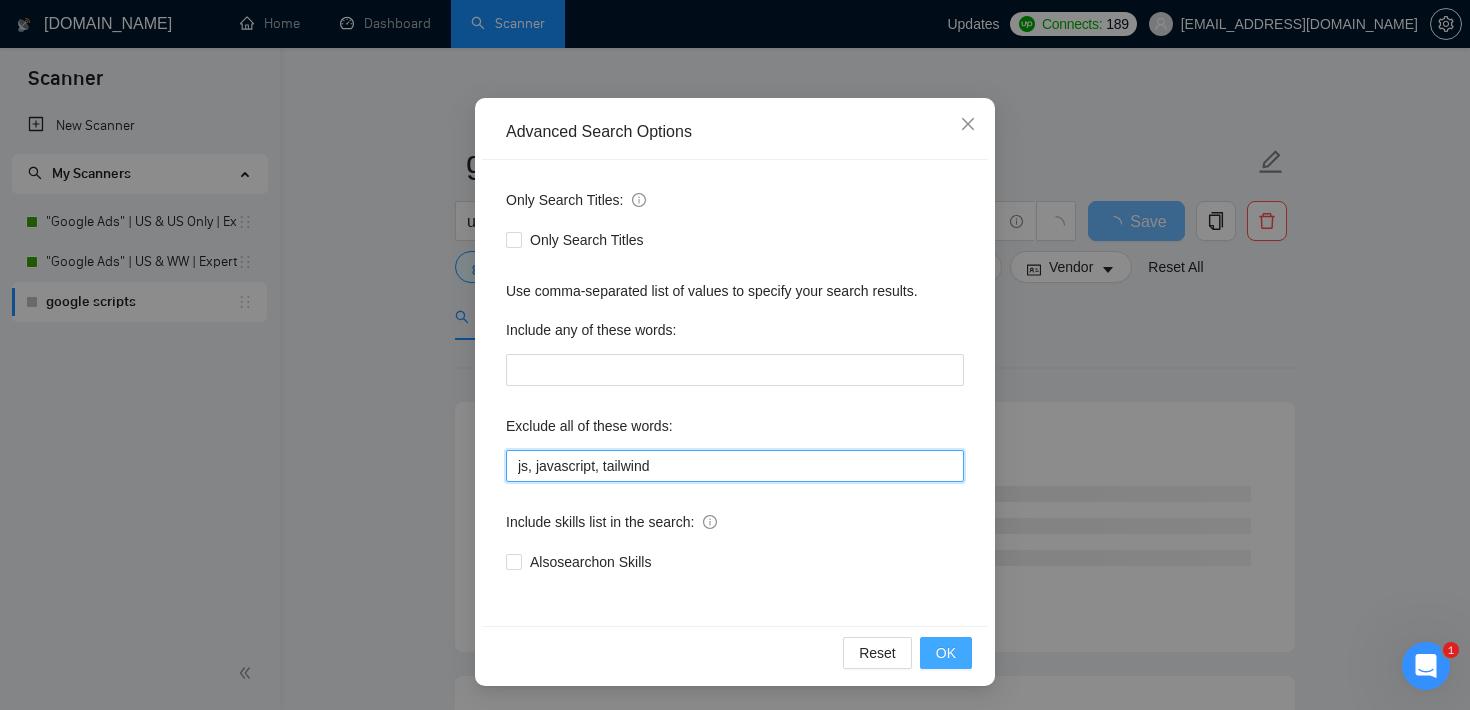 type on "js, javascript, tailwind" 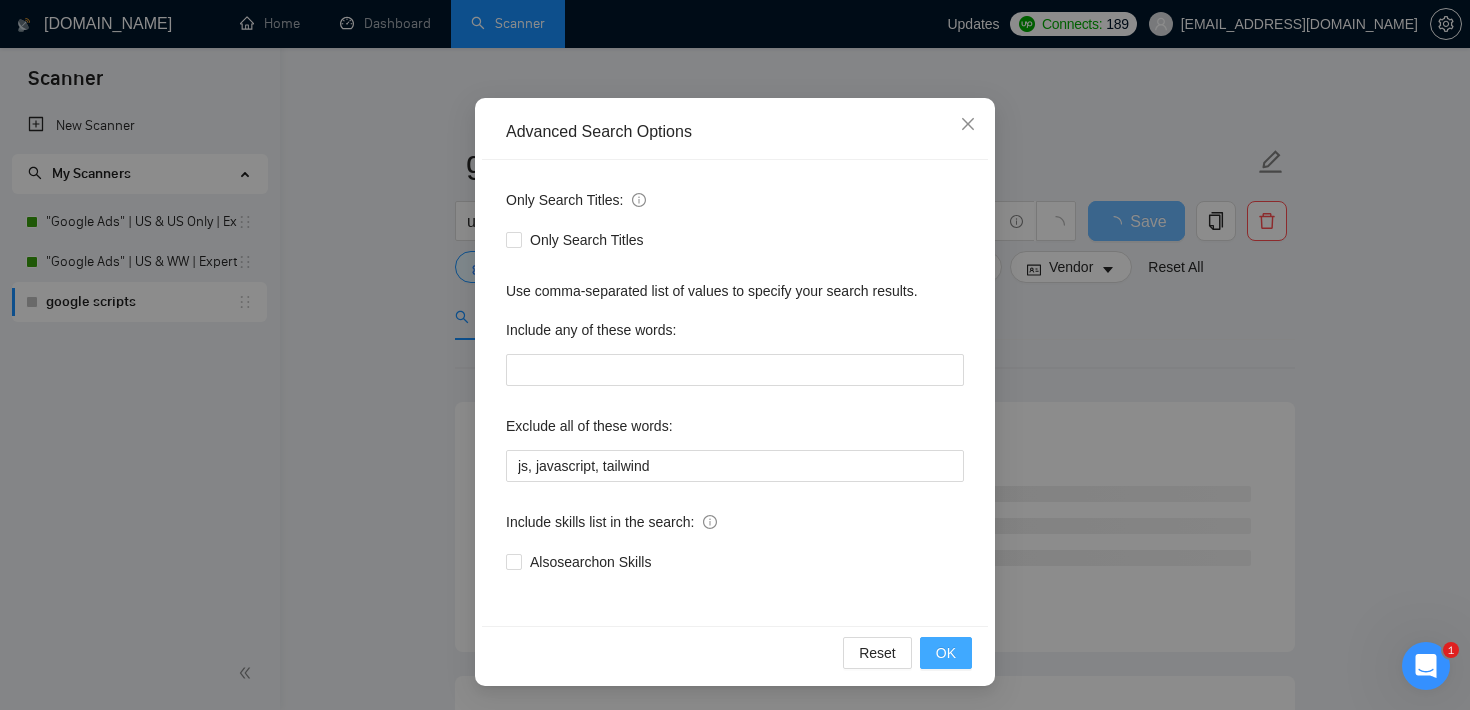 click on "OK" at bounding box center [946, 653] 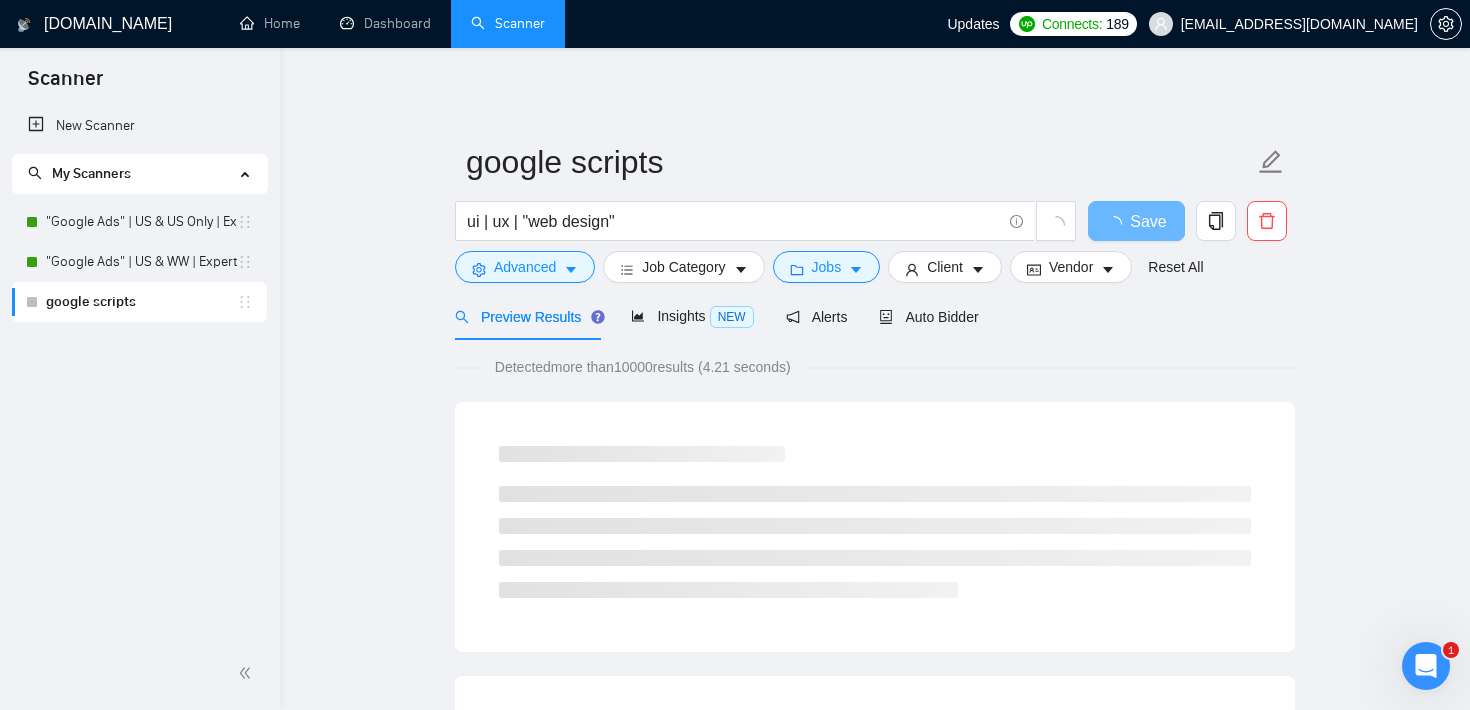 scroll, scrollTop: 22, scrollLeft: 0, axis: vertical 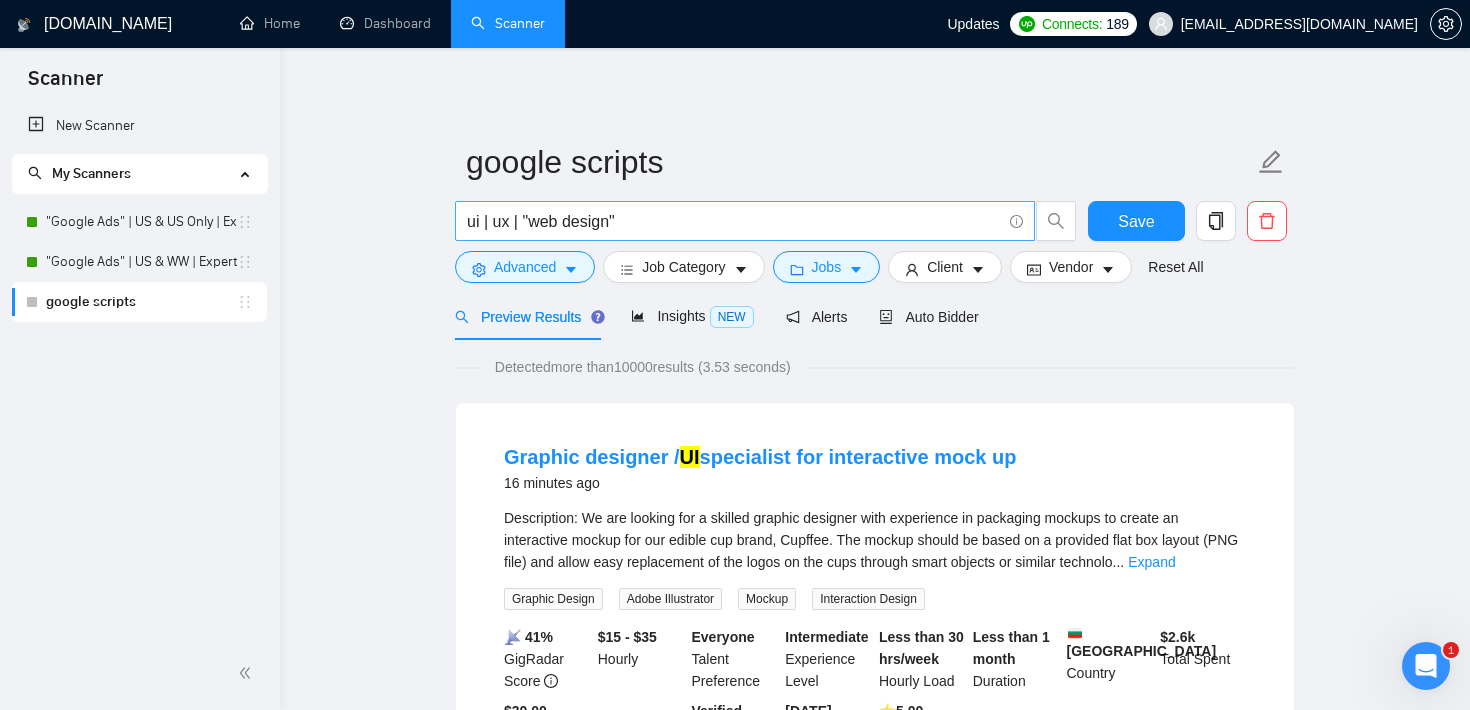 click on "ui | ux | "web design"" at bounding box center (745, 221) 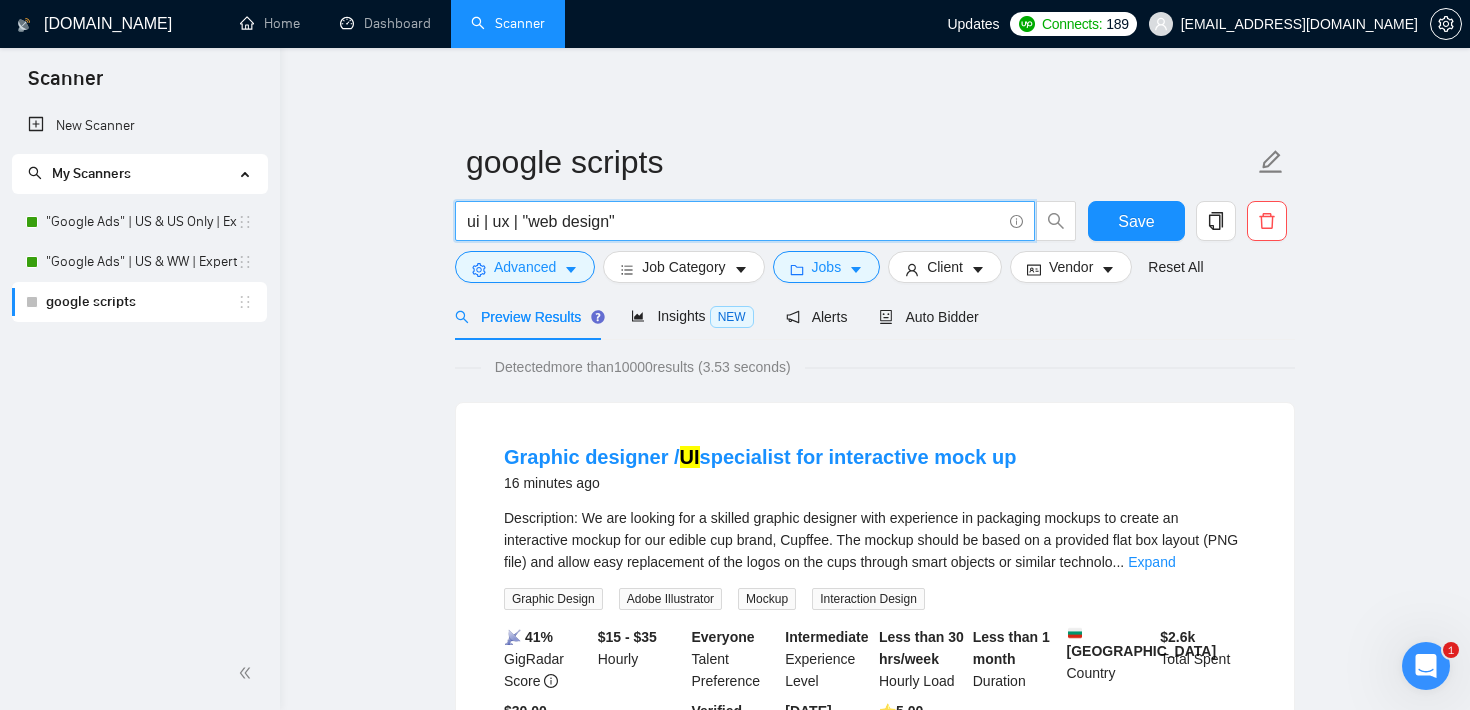 click on "ui | ux | "web design"" at bounding box center [734, 221] 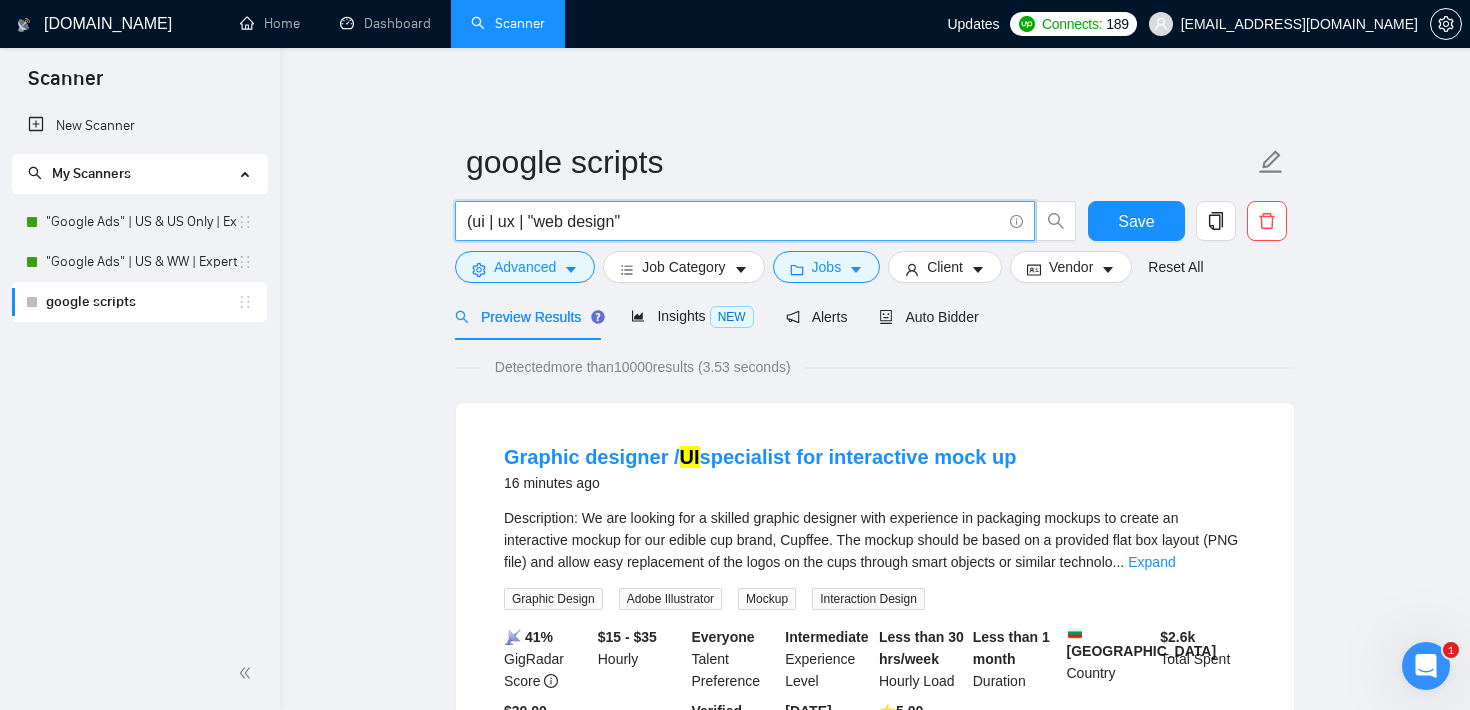 click on "(ui | ux | "web design"" at bounding box center (734, 221) 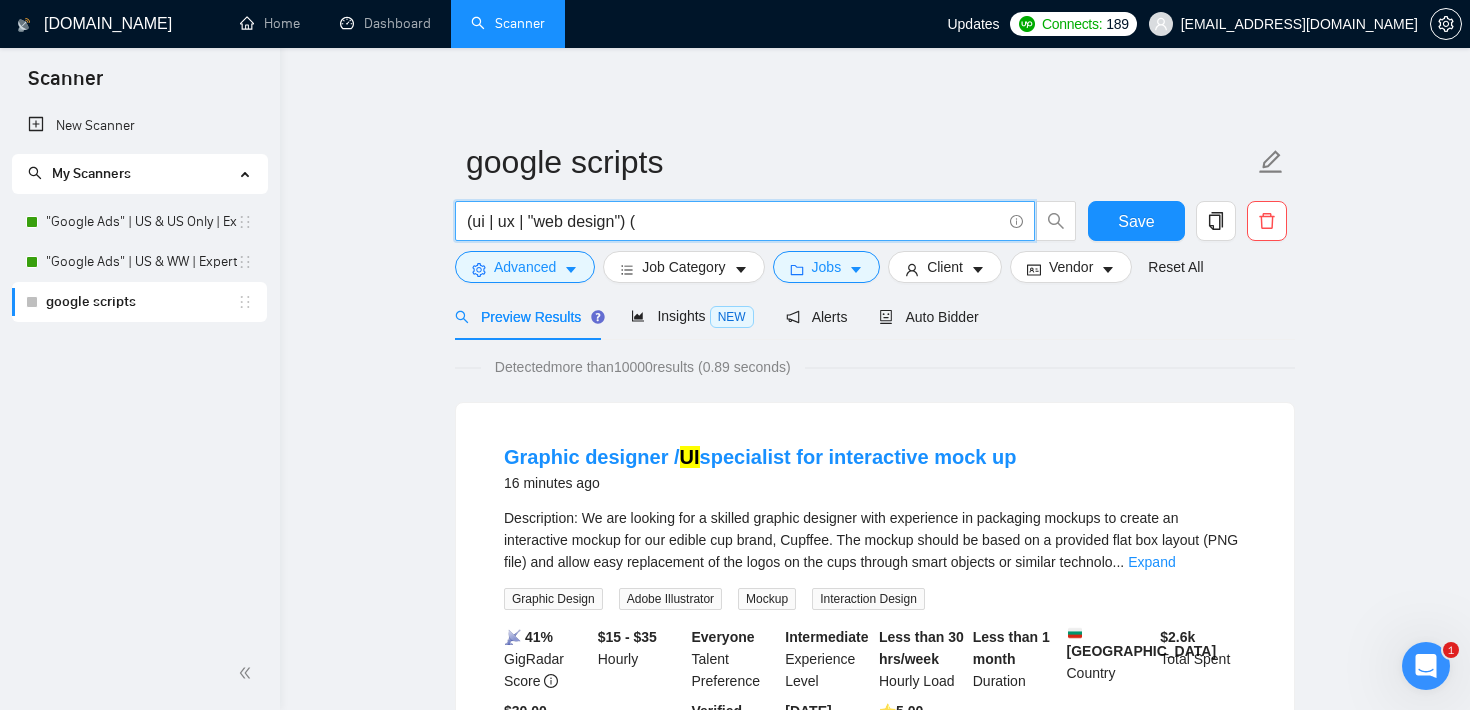 paste on "FHIR | hippa | HL7 | DICOM | CCD | EHR | PHR | doctor | nurse | Hospital | Pharmacy | clinic | surgery | therapy | Rehabilitation | prevention | disease | Disability | Injury | epidemic | Pandemic | Vaccines | healthtech | "Elderly car" | "Assisted living" | Aging | [MEDICAL_DATA] | Homecare | Hospice | "[MEDICAL_DATA]" | "medical device" | pharmaceutical | Genetics | Biomedical | diagnostic | Therapeutic | surgical | Trauma | Chronic | Acute | "Mental health" | "Behavioral health" | "Digital health" | mHealth | "health data" | "Electronic health record" | "Population health" | "Community health" | "Global health" | "Oral health" | "Dental Care" | "Dental hygiene" | dental | (health*) | (teleh*) | (telec*) | (medic*)" 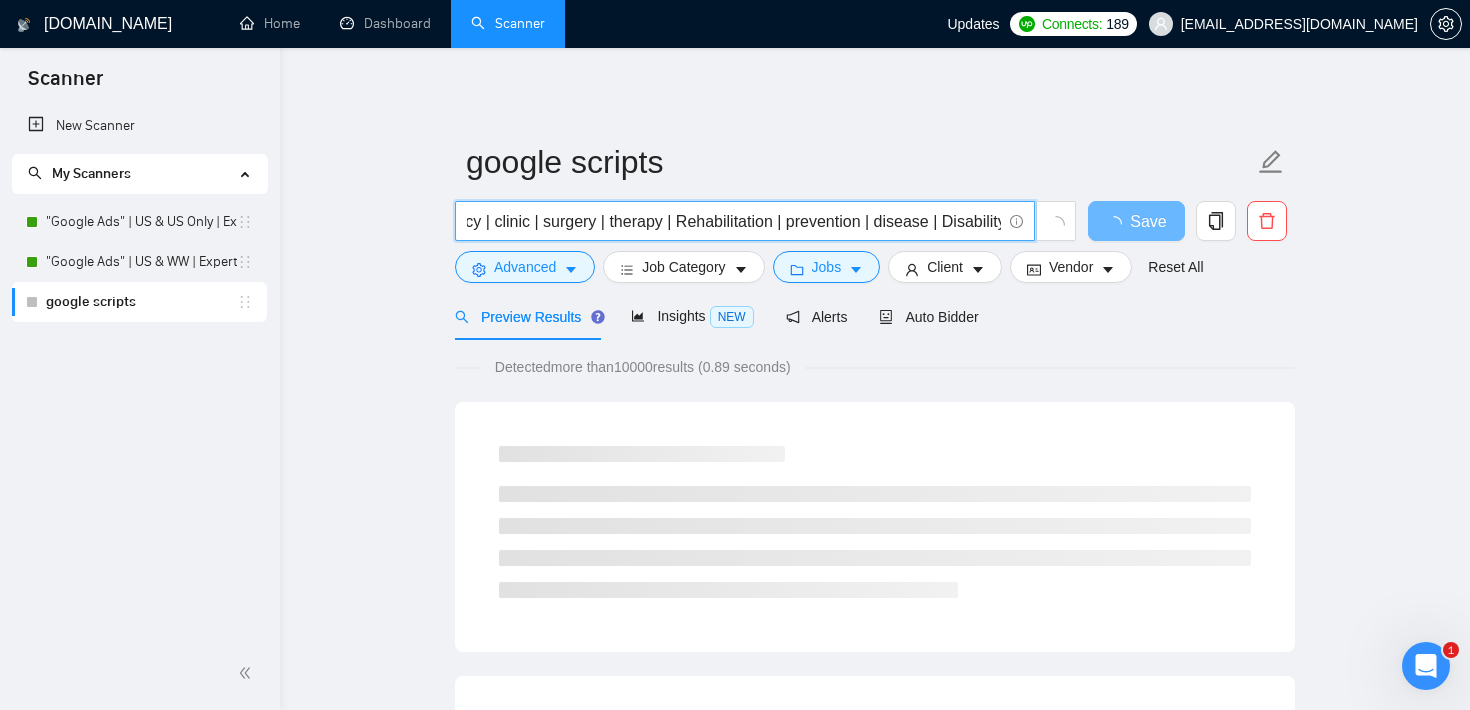 scroll, scrollTop: 0, scrollLeft: 0, axis: both 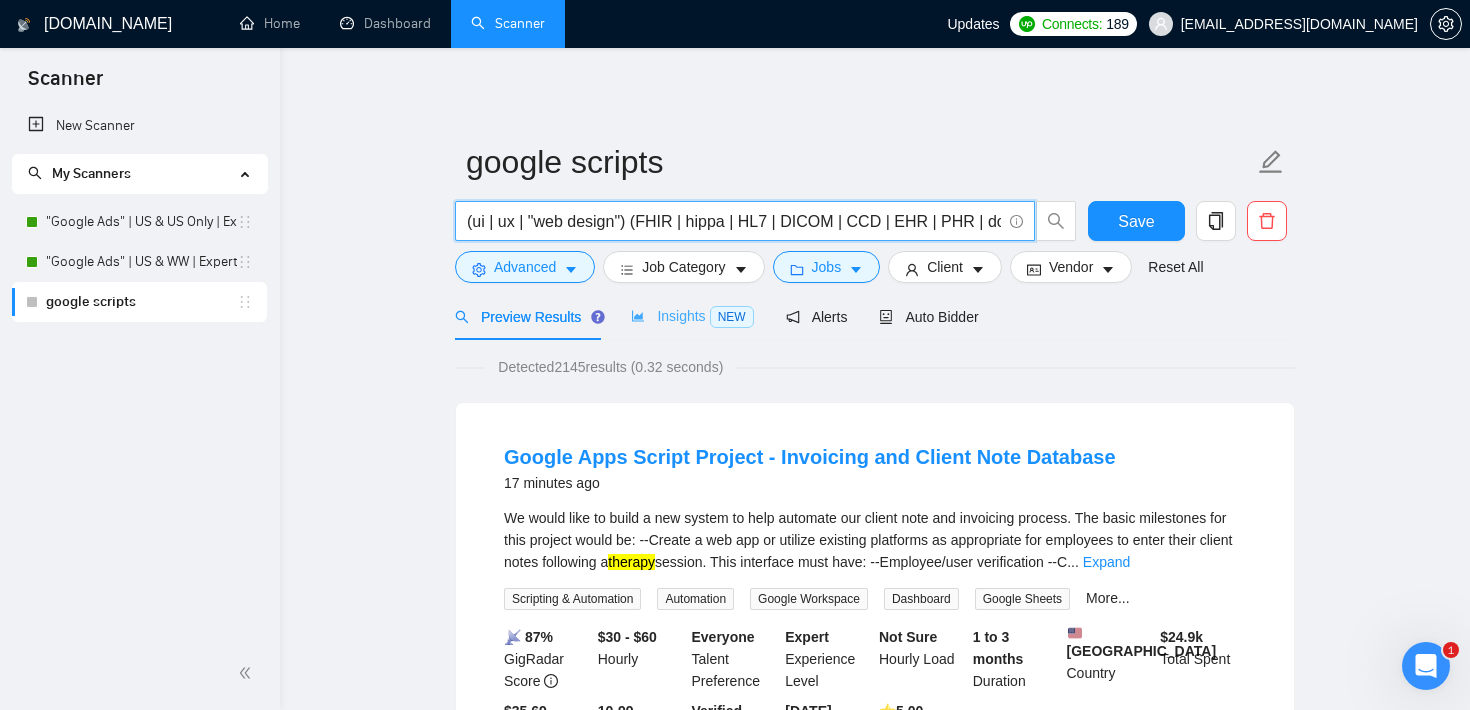 type on "(ui | ux | "web design") (FHIR | hippa | HL7 | DICOM | CCD | EHR | PHR | doctor | nurse | Hospital | Pharmacy | clinic | surgery | therapy | Rehabilitation | prevention | disease | Disability | Injury | epidemic | Pandemic | Vaccines | healthtech | "Elderly car" | "Assisted living" | Aging | [MEDICAL_DATA] | Homecare | Hospice | "[MEDICAL_DATA]" | "medical device" | pharmaceutical | Genetics | Biomedical | diagnostic | Therapeutic | surgical | Trauma | Chronic | Acute | "Mental health" | "Behavioral health" | "Digital health" | mHealth | "health data" | "Electronic health record" | "Population health" | "Community health" | "Global health" | "Oral health" | "Dental Care" | "Dental hygiene" | dental | (health*) | (teleh*) | (telec*) | (medic*))" 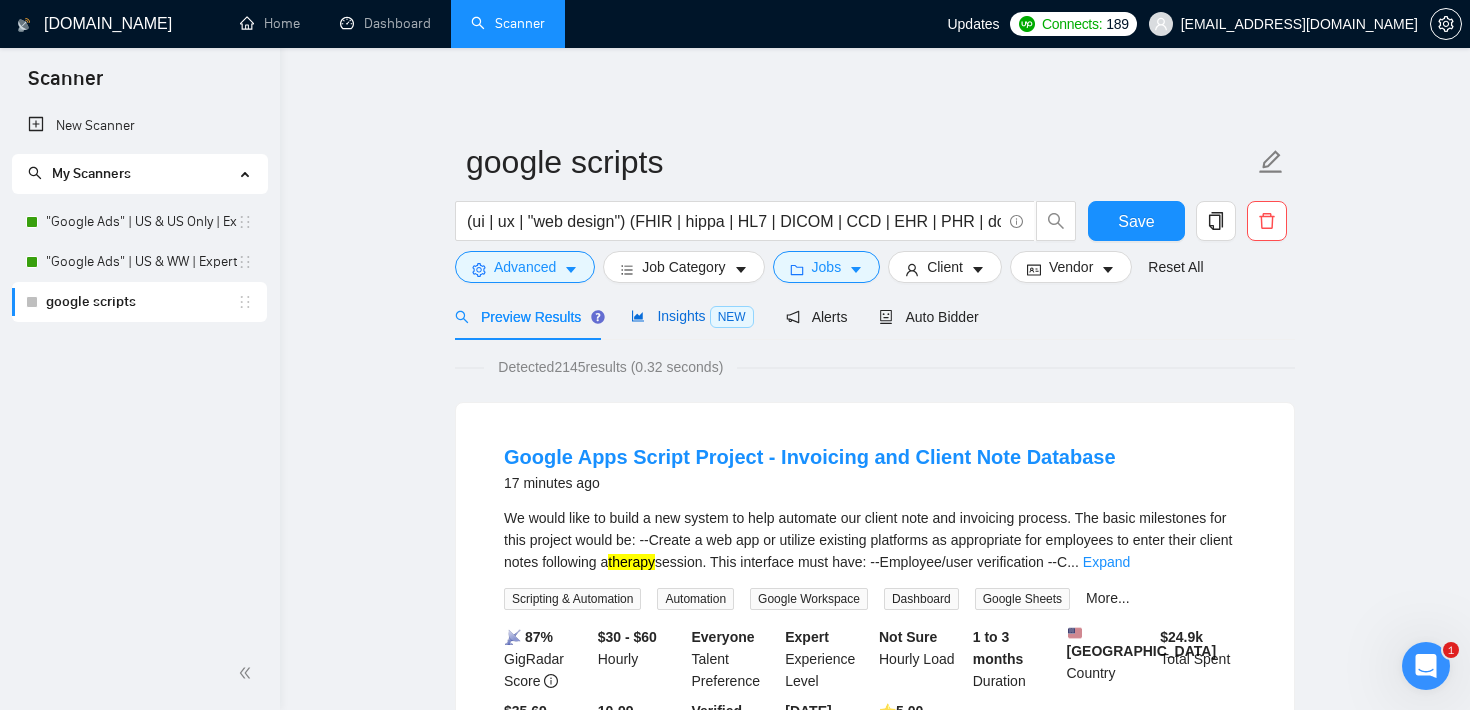 click on "NEW" at bounding box center [732, 317] 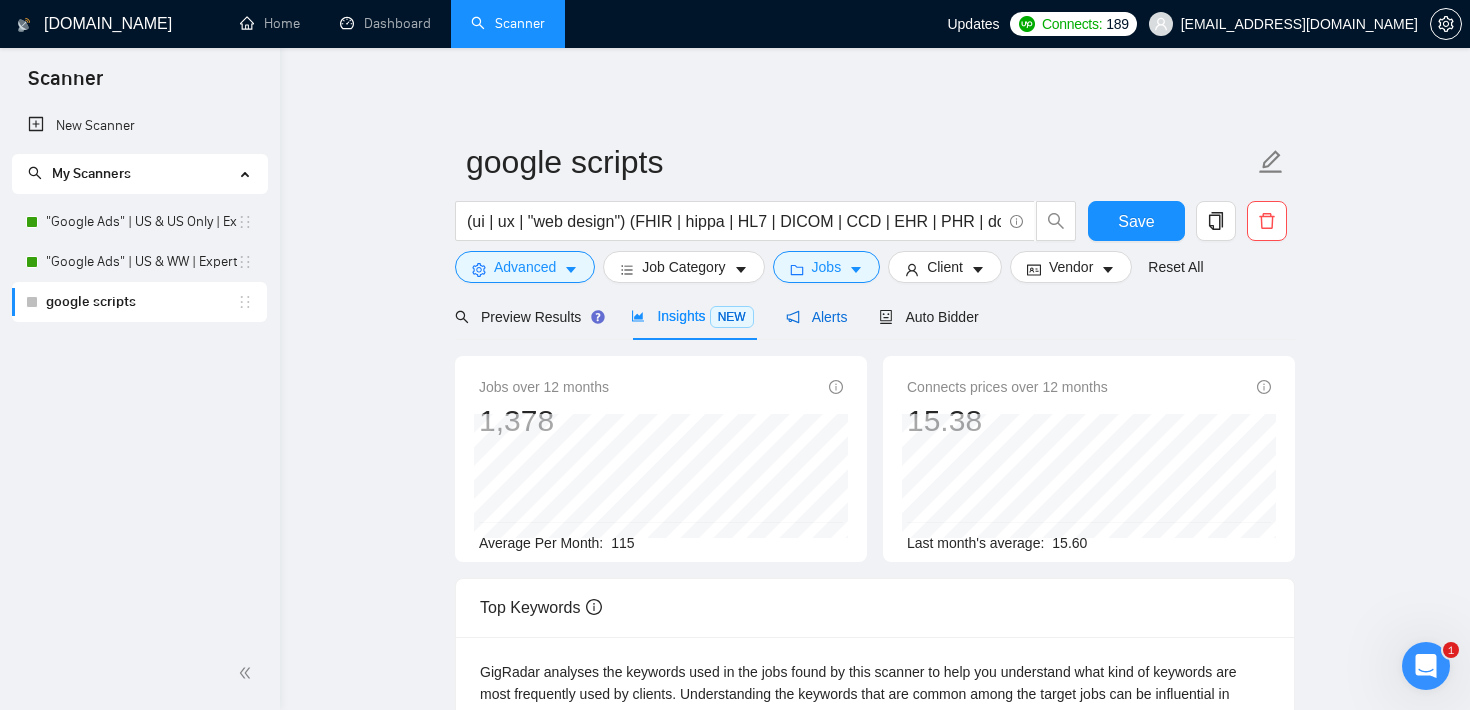 click on "Alerts" at bounding box center (817, 317) 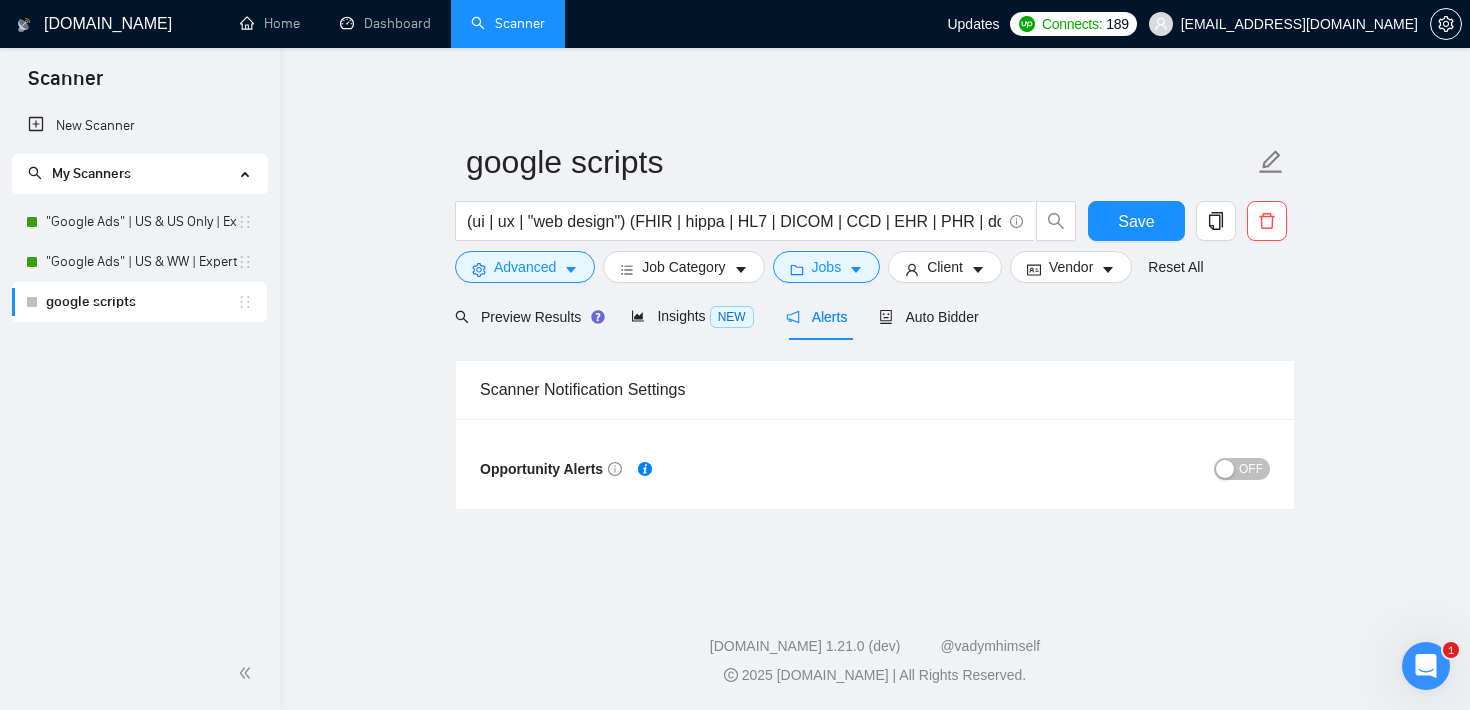 click at bounding box center [1225, 469] 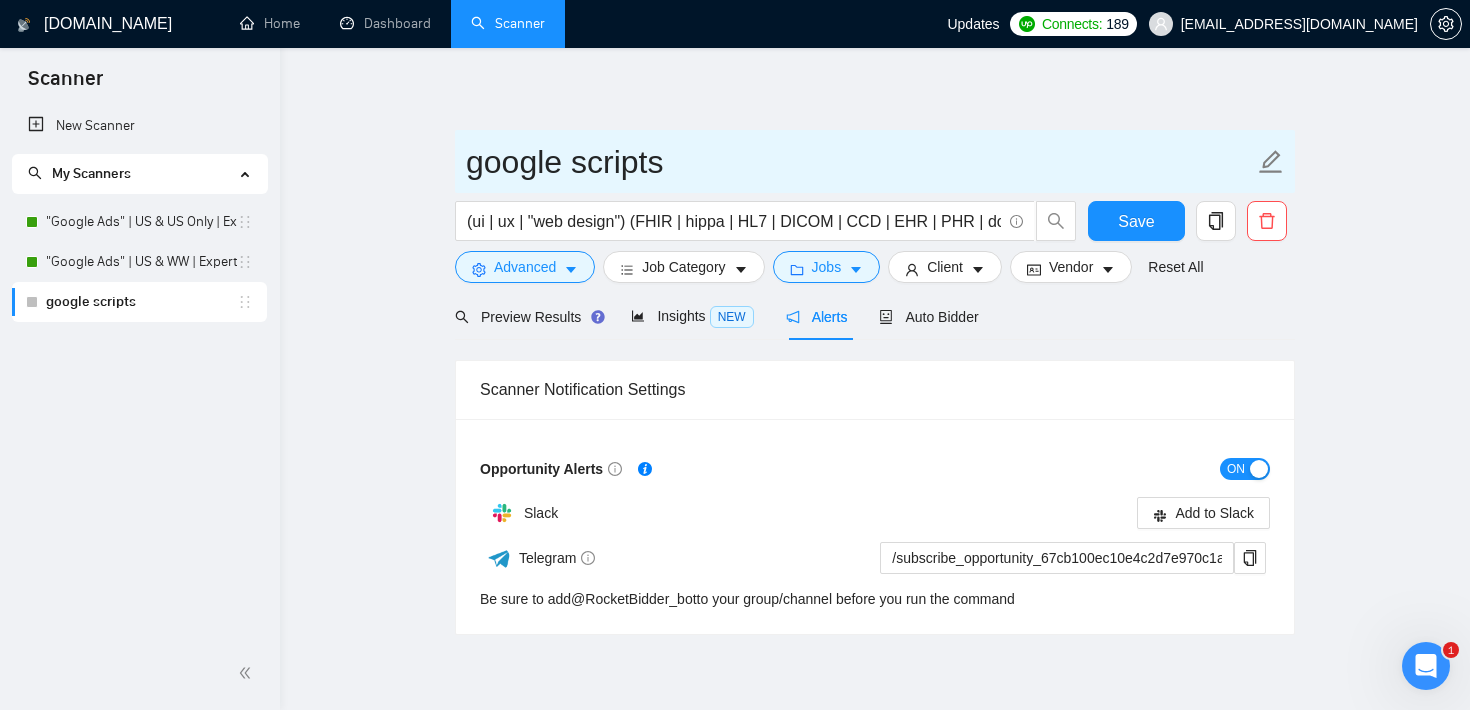 click on "google scripts" at bounding box center (860, 162) 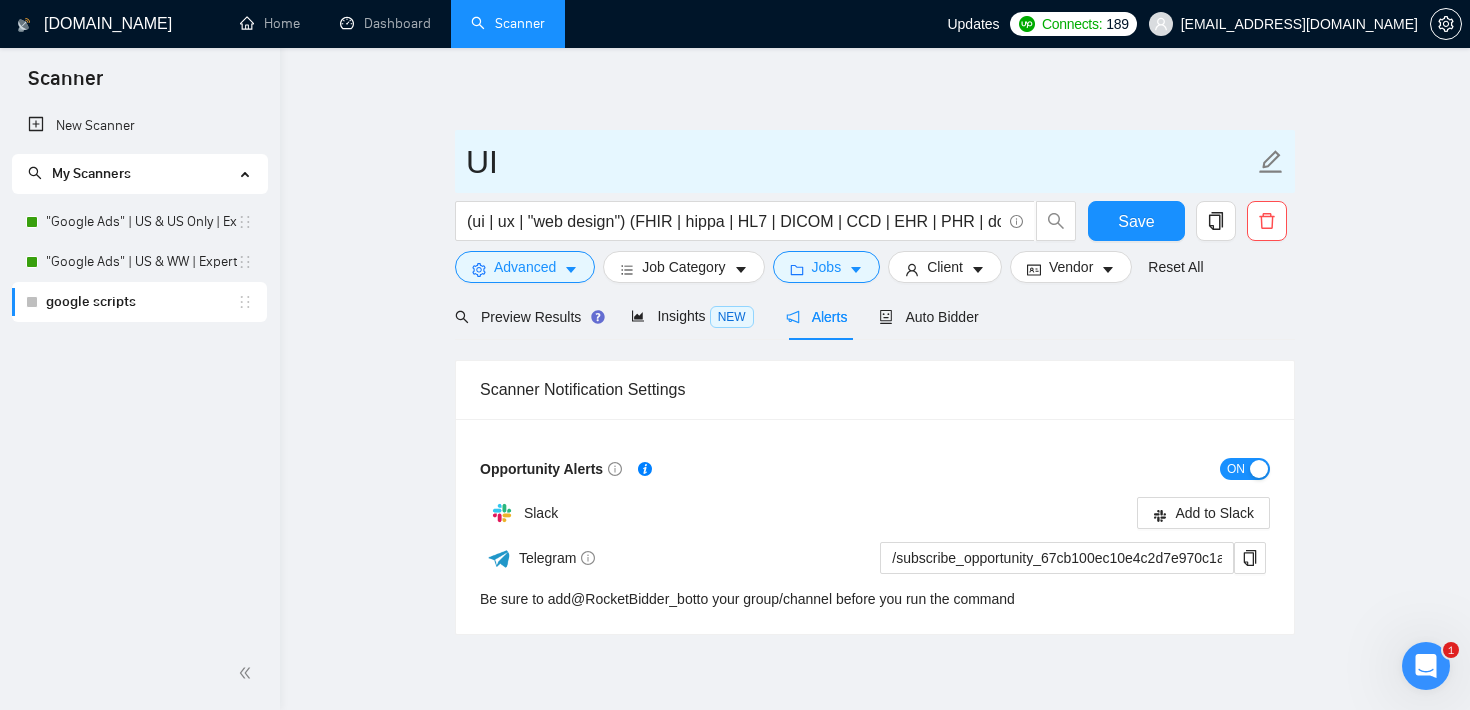 type on "UI" 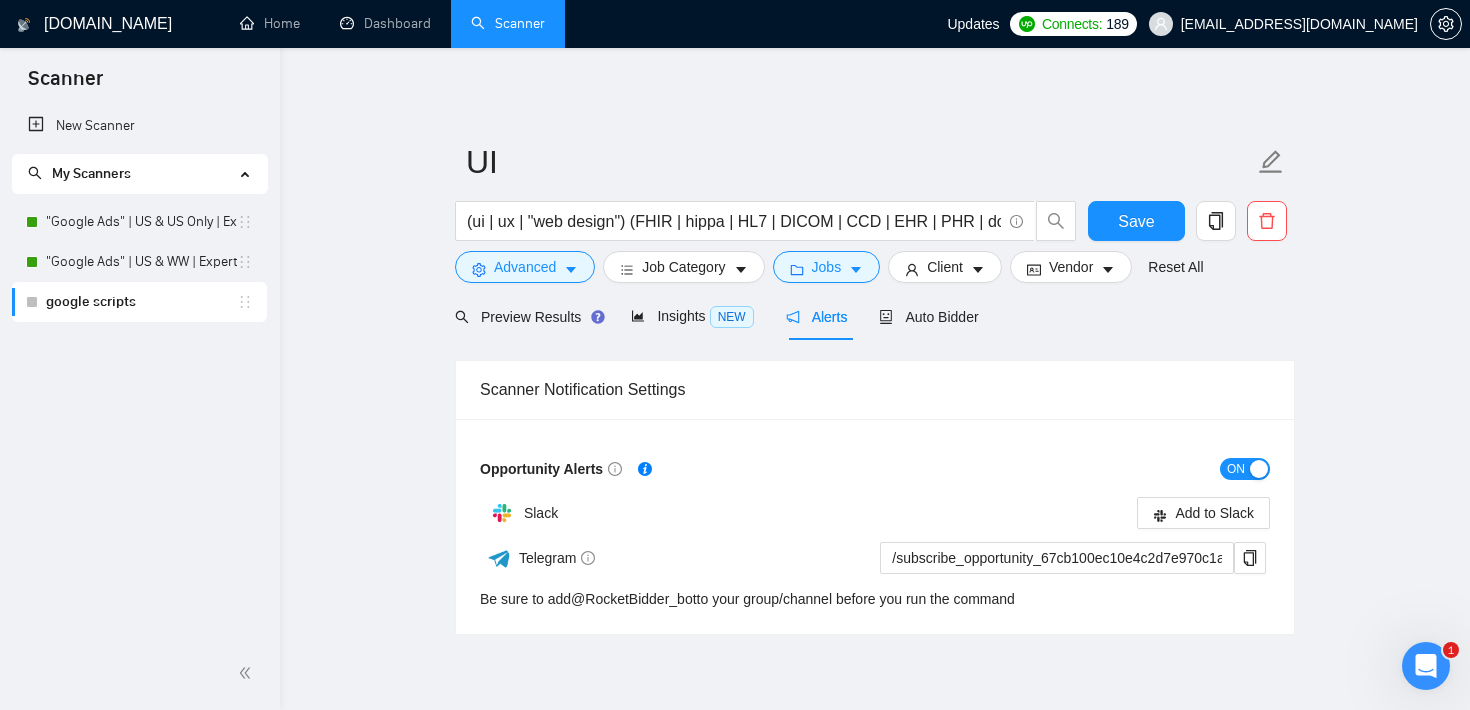 click 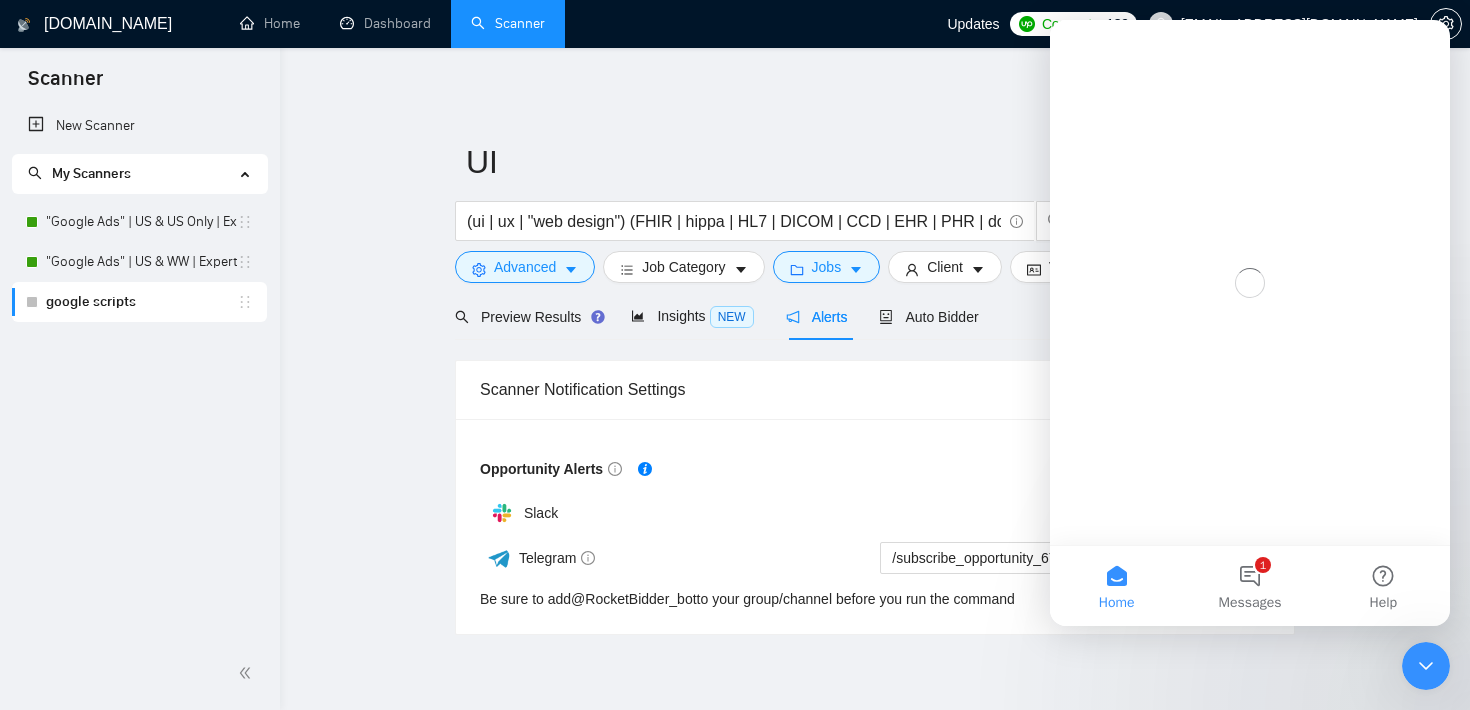 scroll, scrollTop: 0, scrollLeft: 0, axis: both 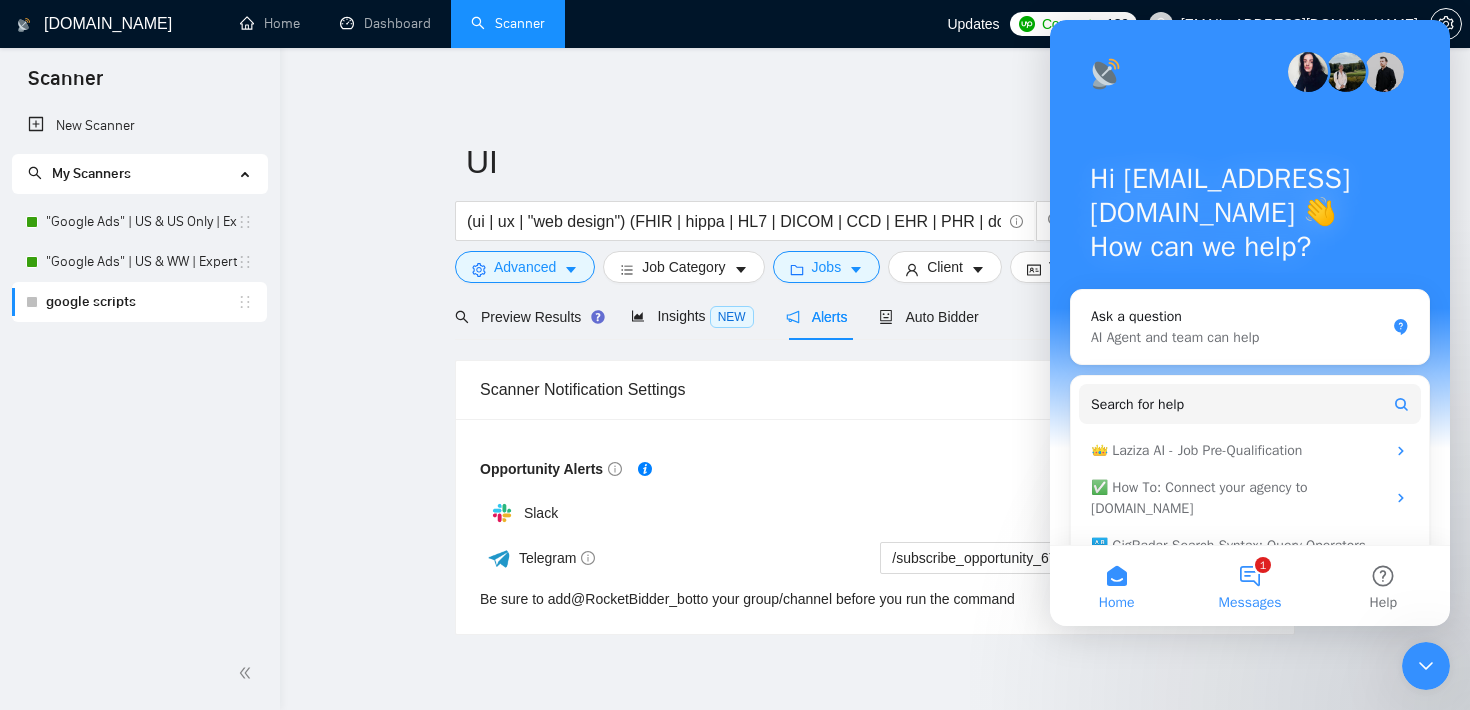 click on "1 Messages" at bounding box center (1249, 586) 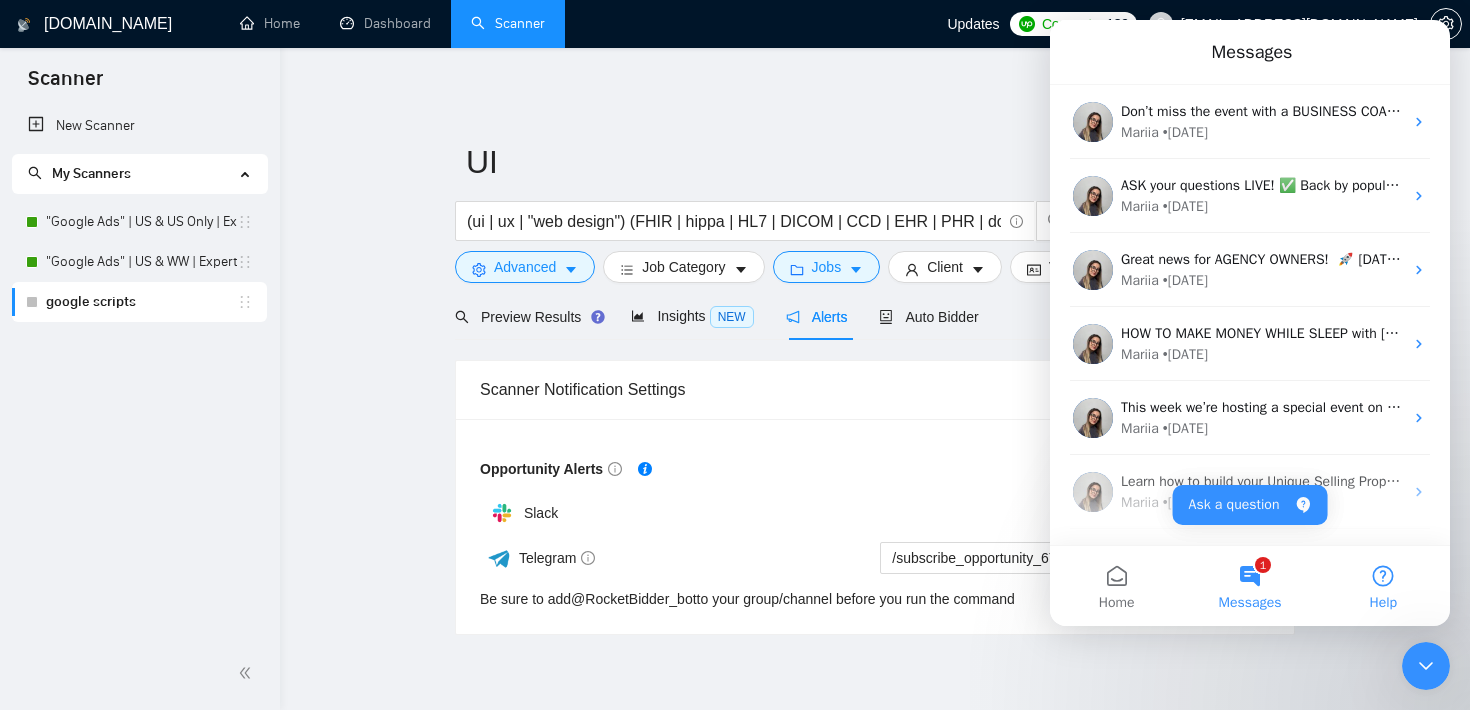 click on "Help" at bounding box center [1383, 586] 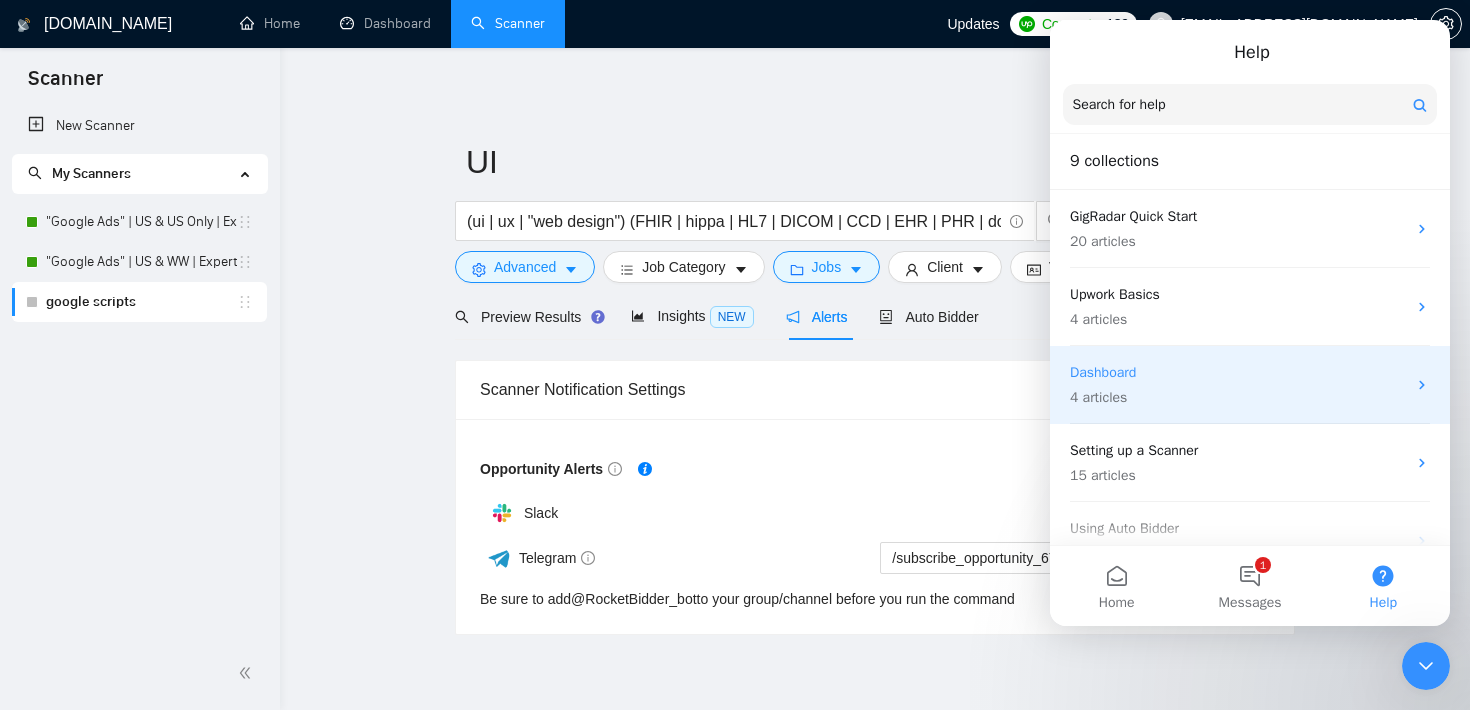 scroll, scrollTop: 392, scrollLeft: 0, axis: vertical 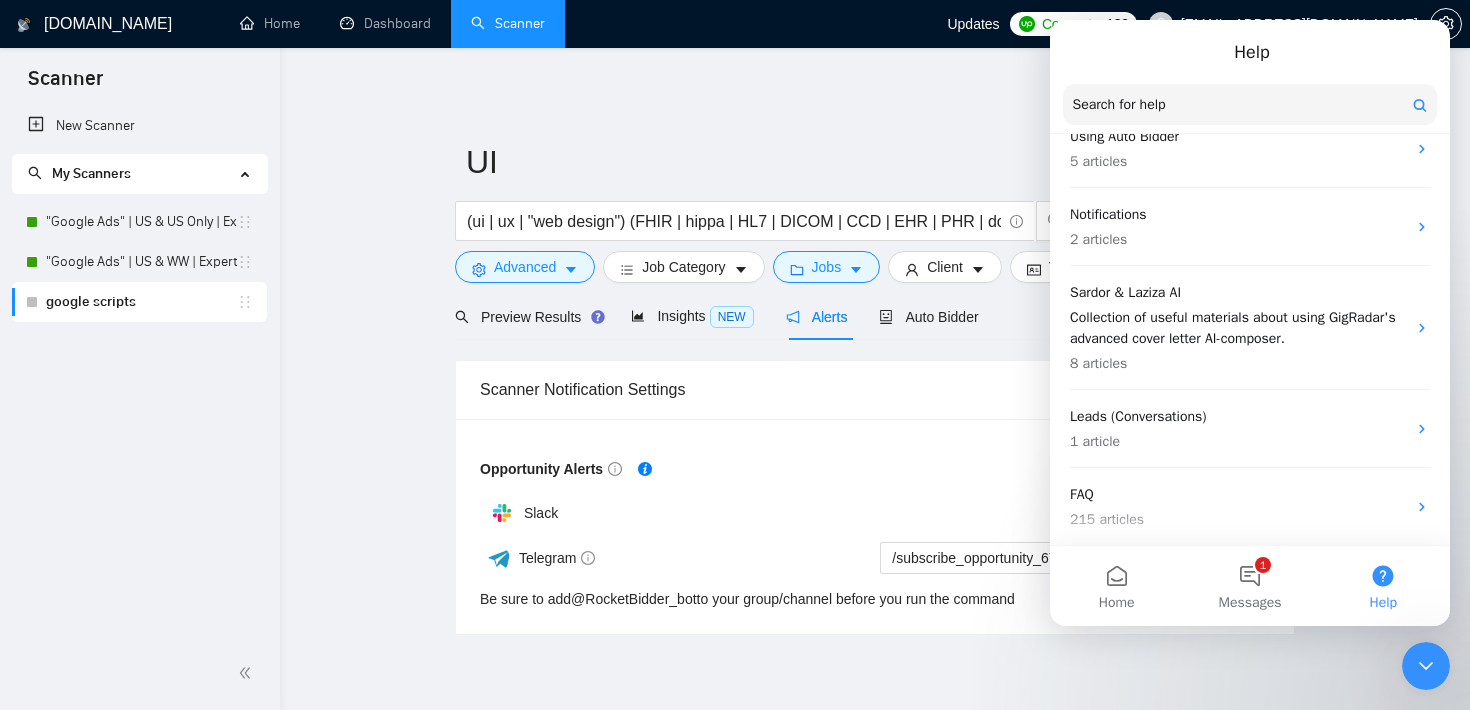 click 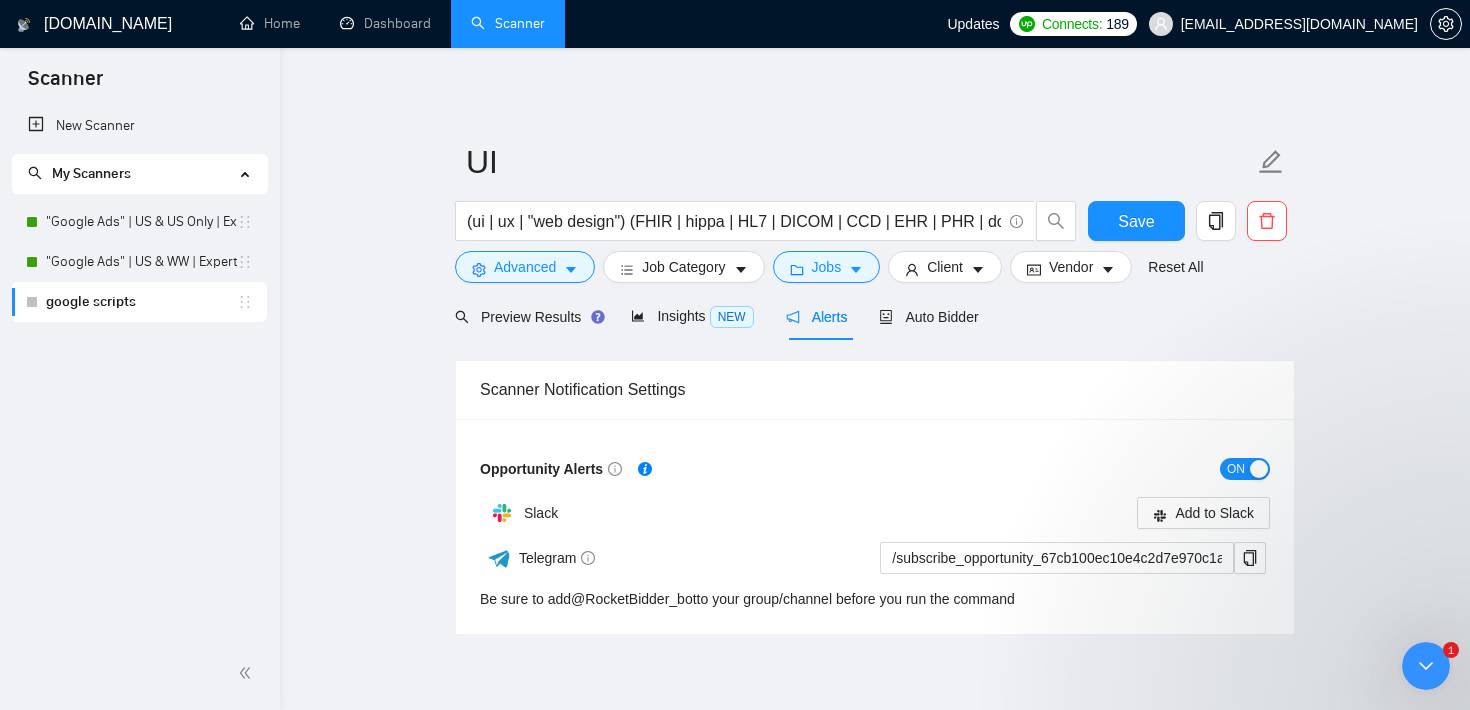 scroll, scrollTop: 0, scrollLeft: 0, axis: both 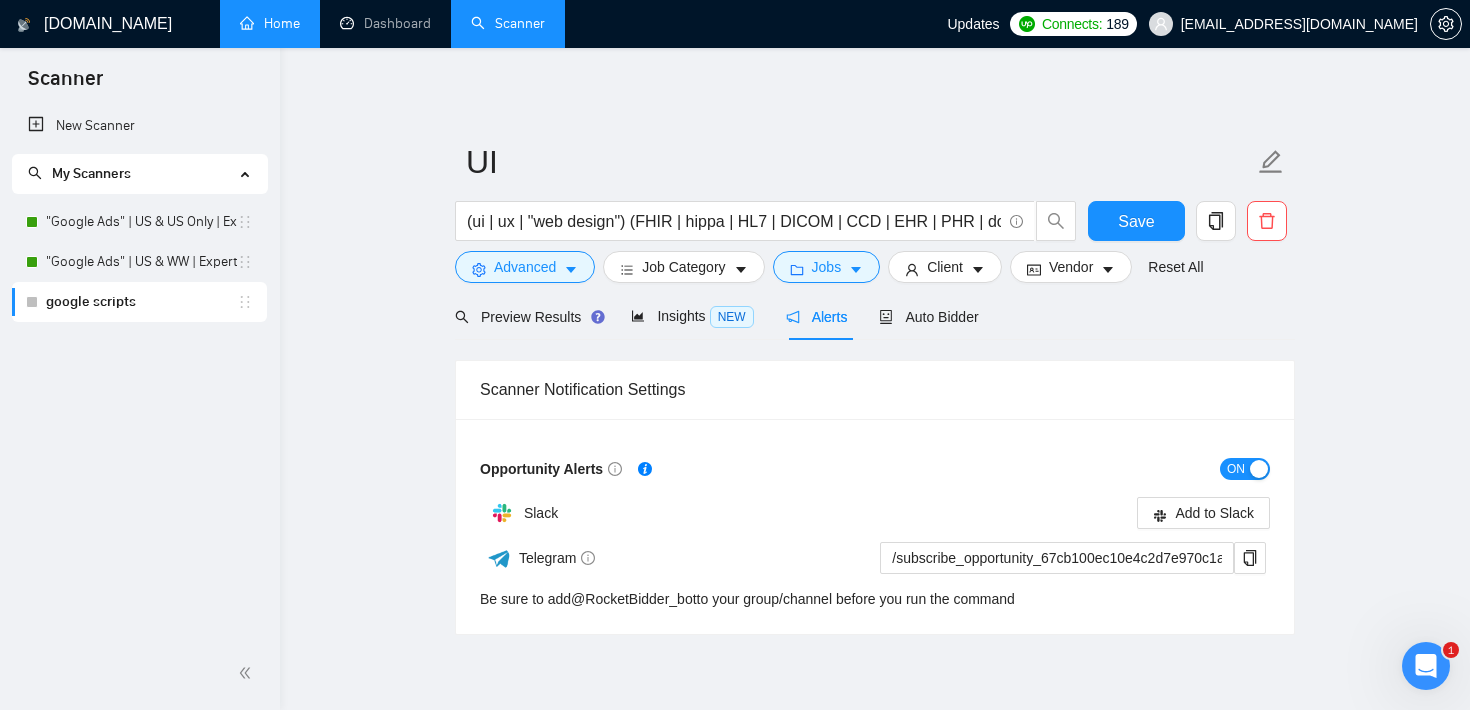 click on "Home" at bounding box center [270, 23] 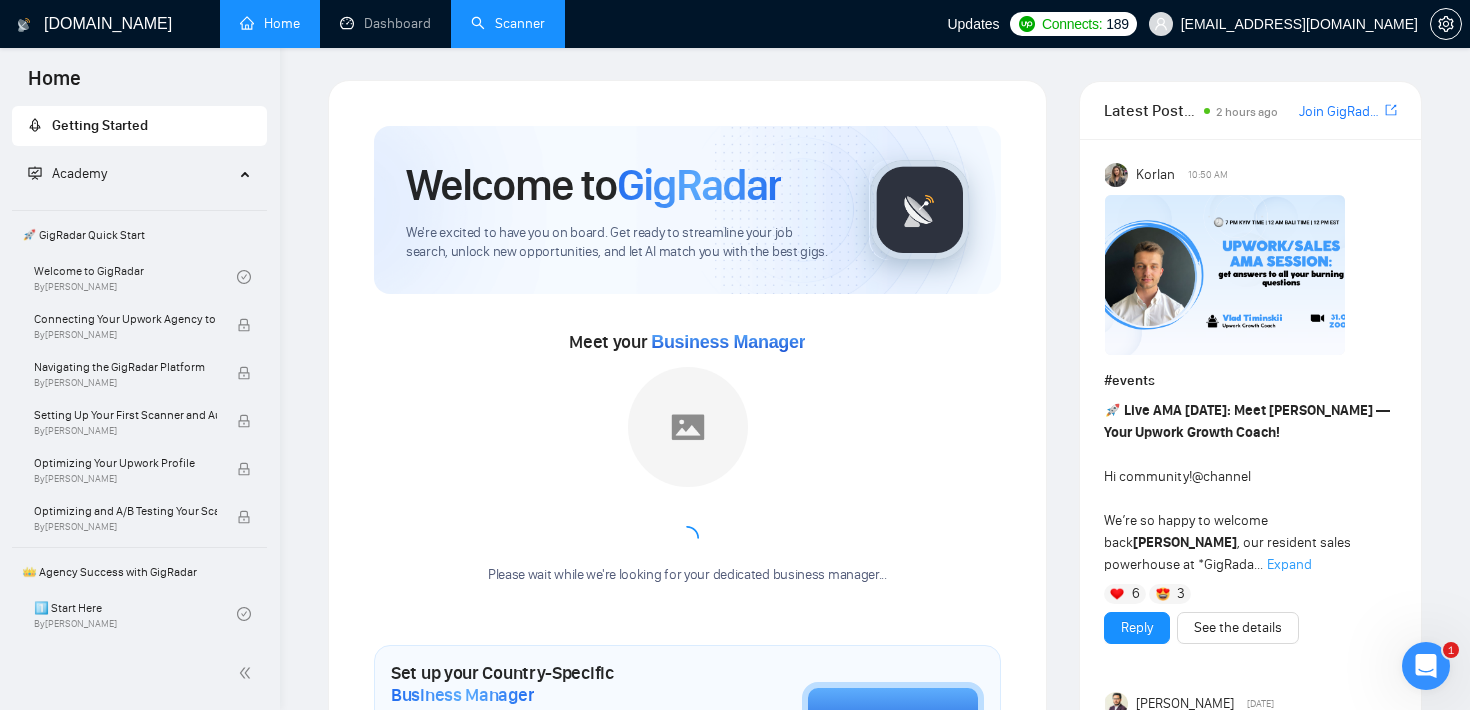 click on "Scanner" at bounding box center (508, 23) 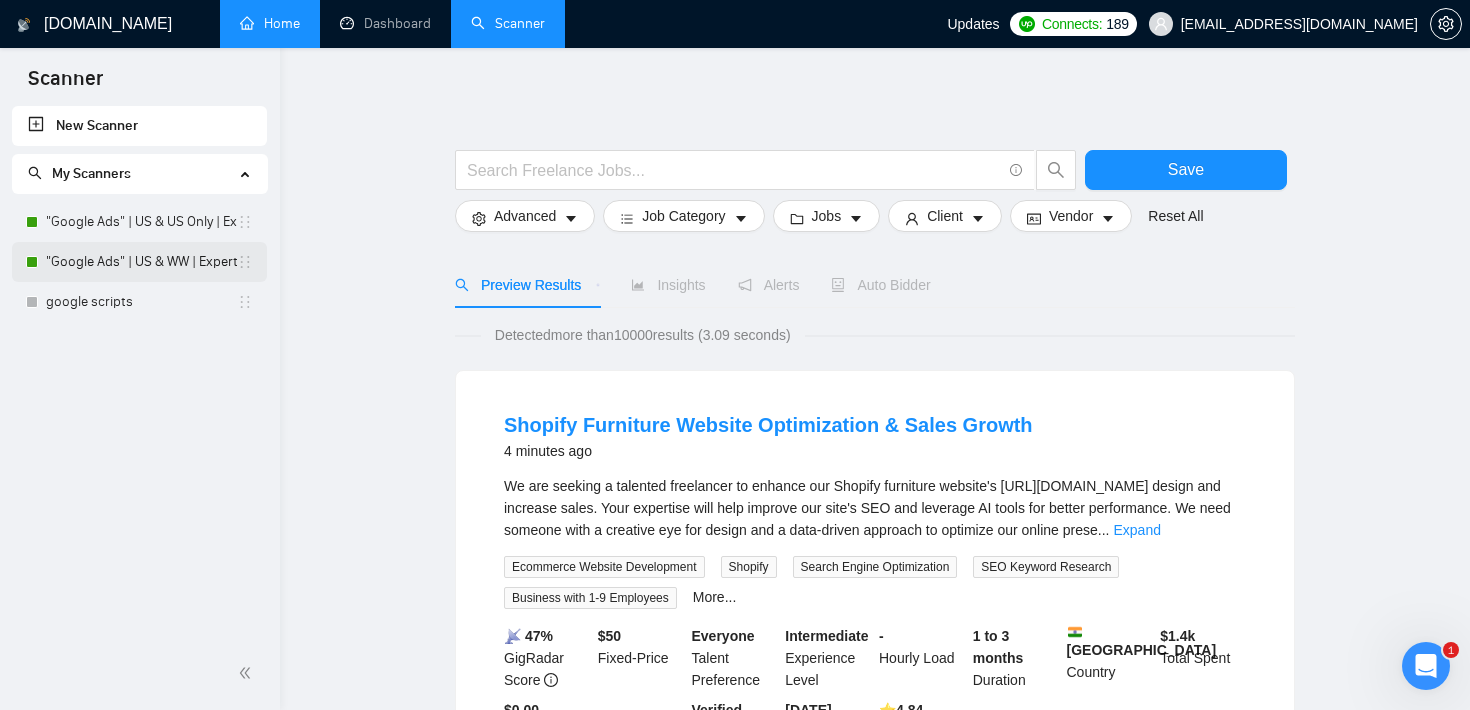 click on ""Google Ads" | US & WW | Expert" at bounding box center [141, 262] 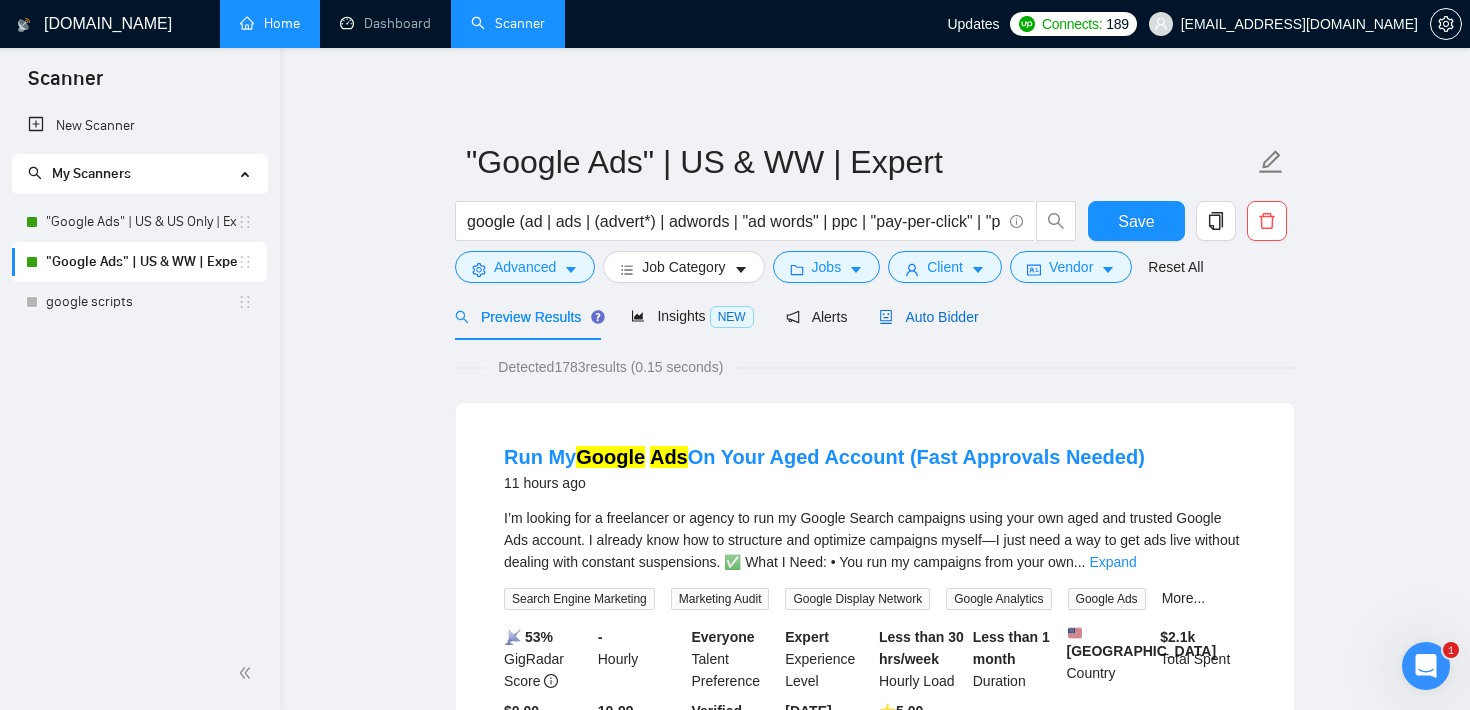 click on "Auto Bidder" at bounding box center [928, 317] 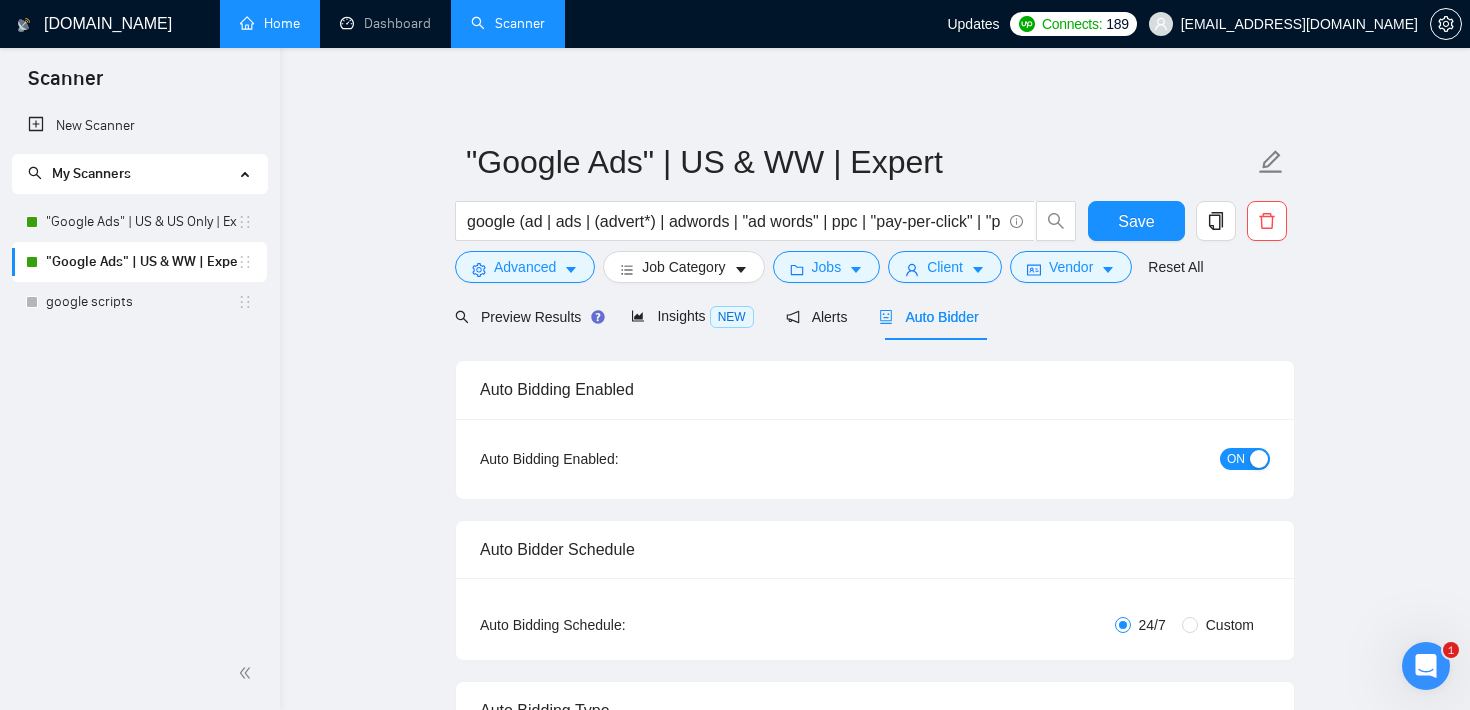 type 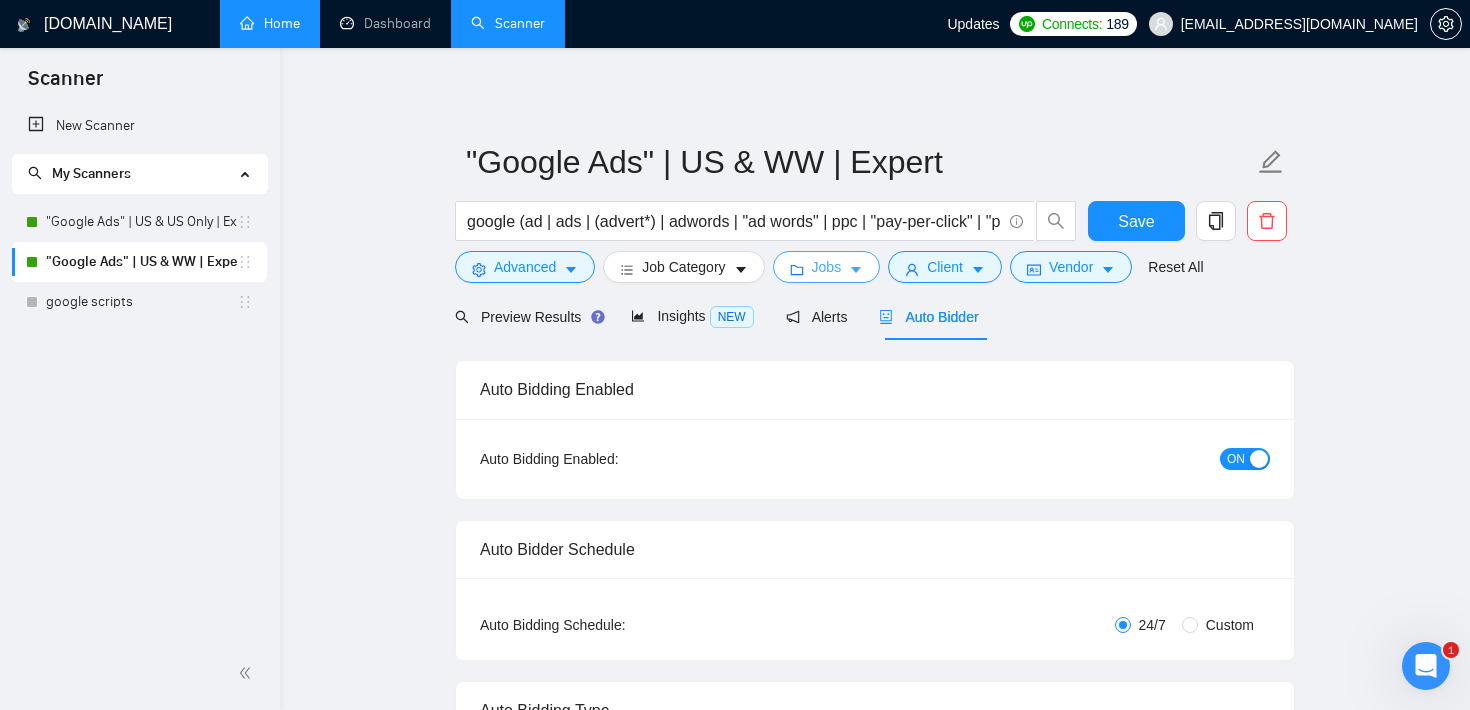click on "Jobs" at bounding box center (827, 267) 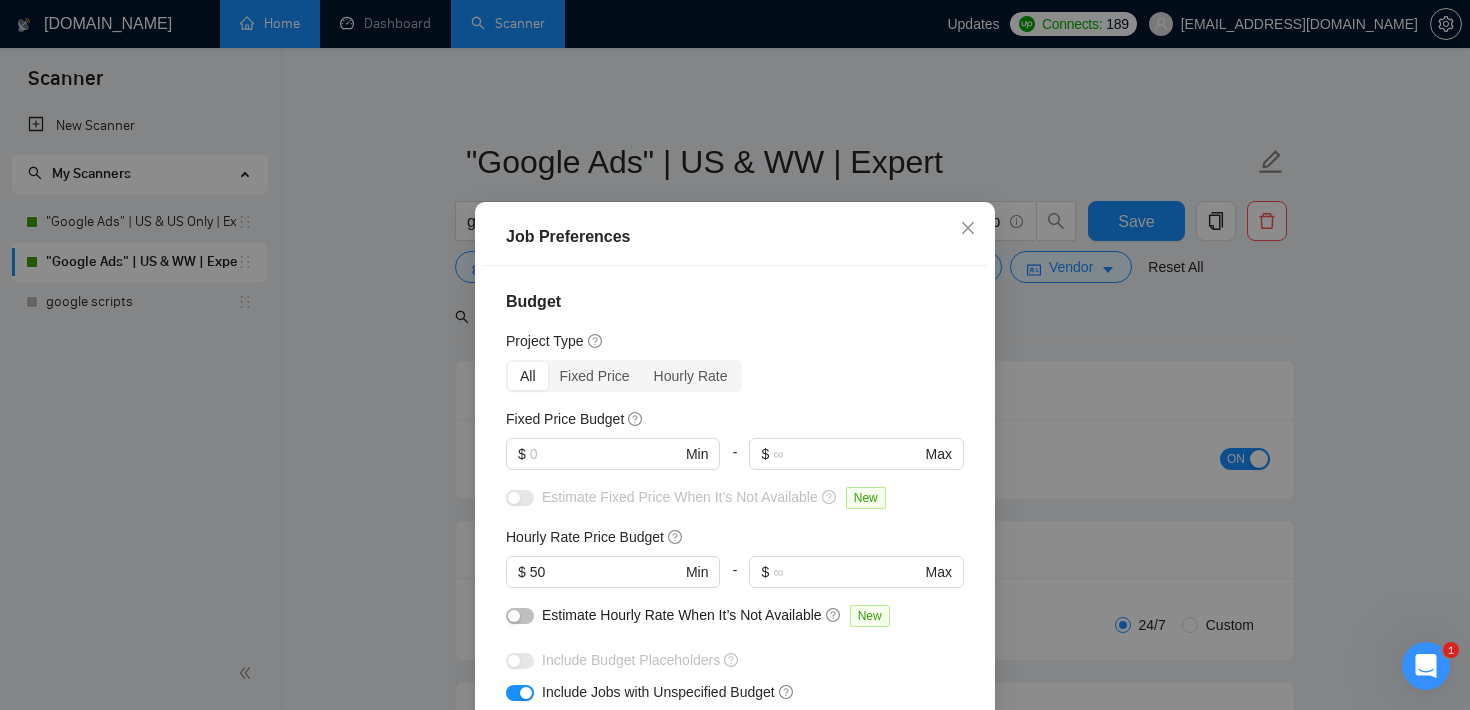 click on "Job Preferences Budget Project Type All Fixed Price Hourly Rate   Fixed Price Budget $ Min - $ Max Estimate Fixed Price When It’s Not Available New   Hourly Rate Price Budget $ 50 Min - $ Max Estimate Hourly Rate When It’s Not Available New Include Budget Placeholders Include Jobs with Unspecified Budget   Connects Price New Min - Max Project Duration   Unspecified Less than 1 month 1 to 3 months 3 to 6 months More than 6 months Hourly Workload   Unspecified <30 hrs/week >30 hrs/week Hours TBD Unsure Job Posting Questions New   Any posting questions Description Preferences Description Size New   Any description size Reset OK" at bounding box center (735, 355) 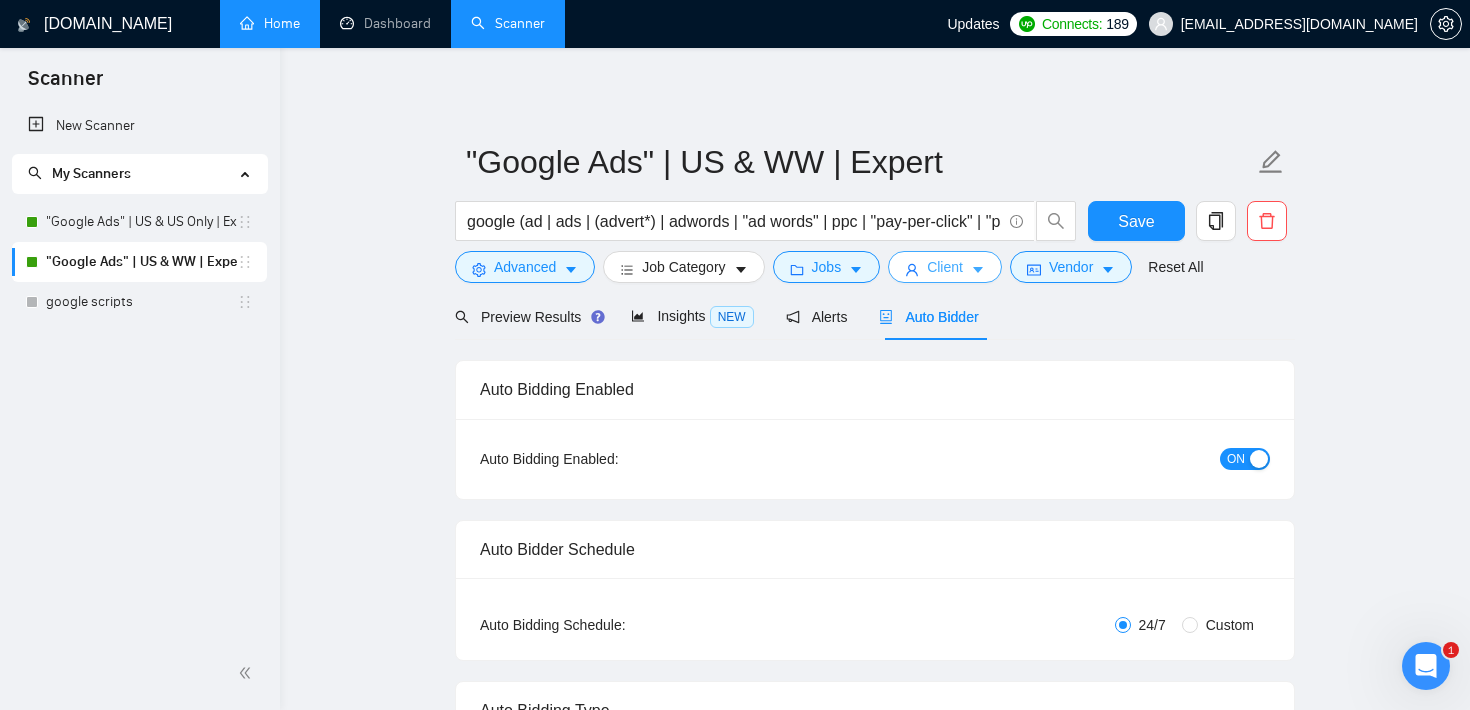 click on "Client" at bounding box center [945, 267] 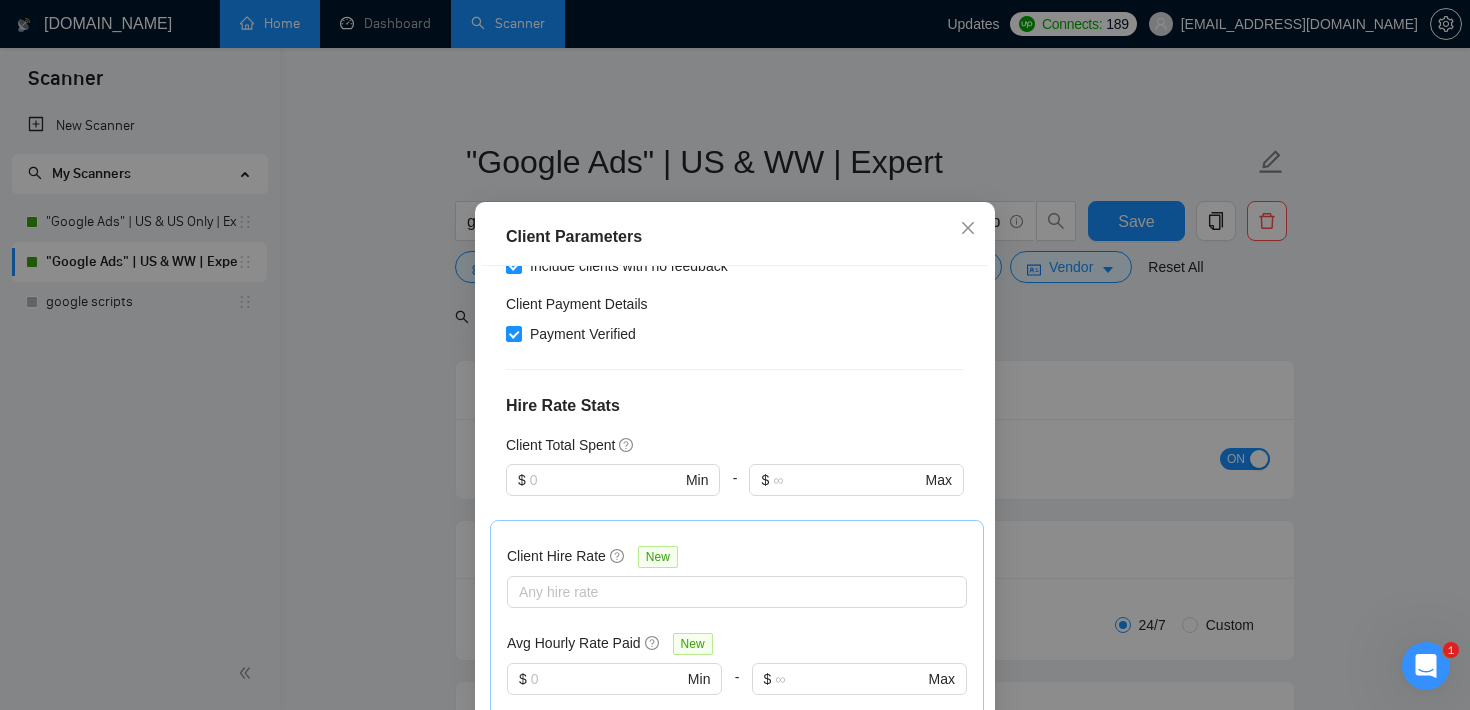 scroll, scrollTop: 397, scrollLeft: 0, axis: vertical 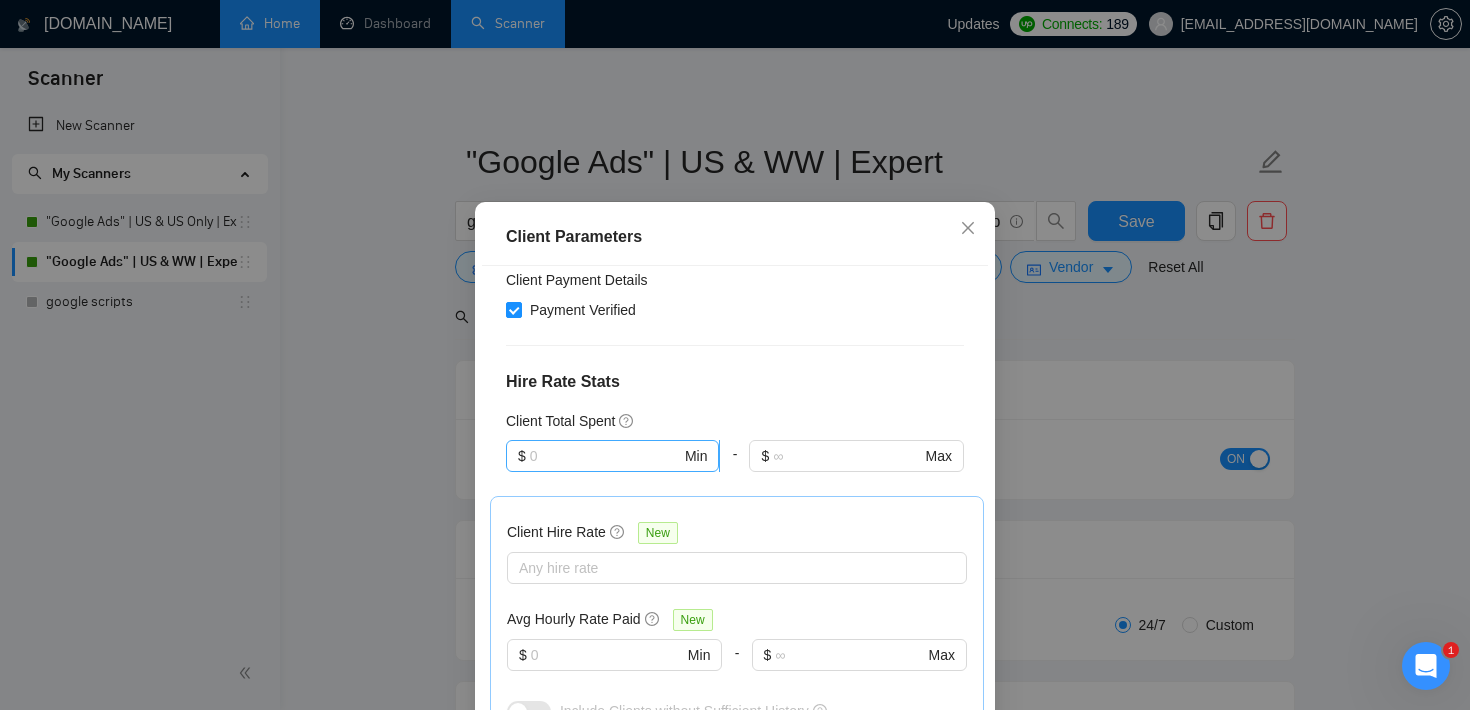 click on "$ Min" at bounding box center (612, 456) 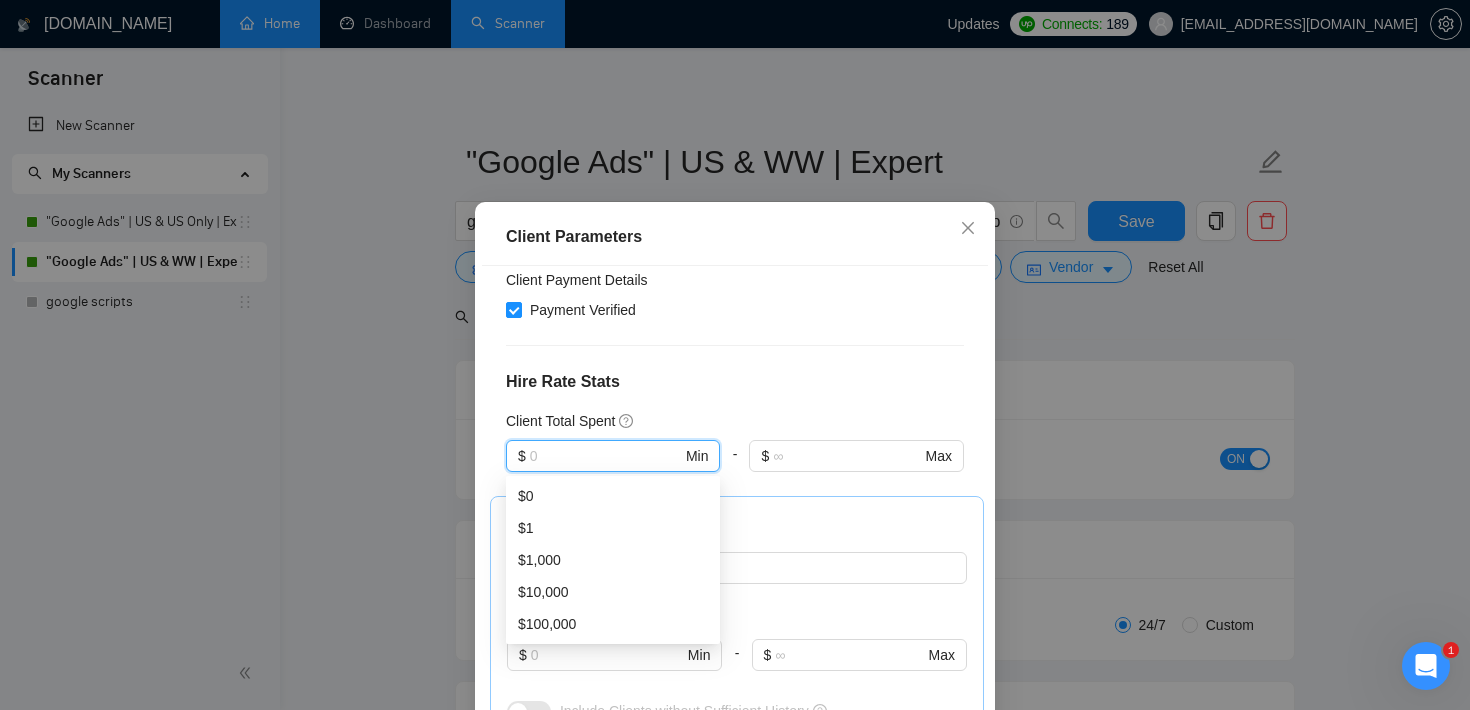 click on "Hire Rate Stats" at bounding box center [735, 382] 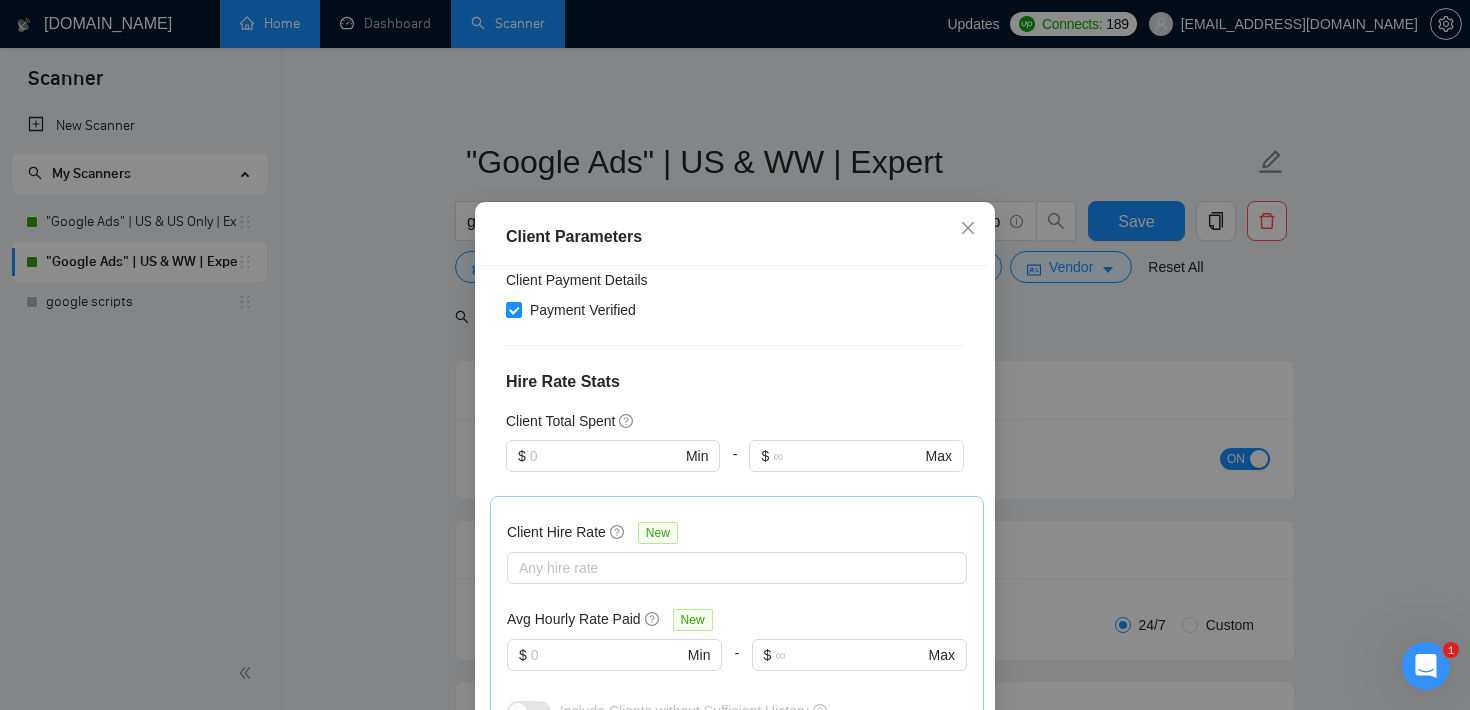 click on "Client Parameters Client Location Include Client Countries [GEOGRAPHIC_DATA]   Exclude Client Countries   Select Client Rating Client Min Average Feedback Include clients with no feedback Client Payment Details Payment Verified Hire Rate Stats   Client Total Spent $ Min - $ Max Client Hire Rate New   Any hire rate   Avg Hourly Rate Paid New $ Min - $ Max Include Clients without Sufficient History Client Profile Client Industry New   Any industry Client Company Size   Any company size Enterprise Clients New   Any clients Reset OK" at bounding box center (735, 355) 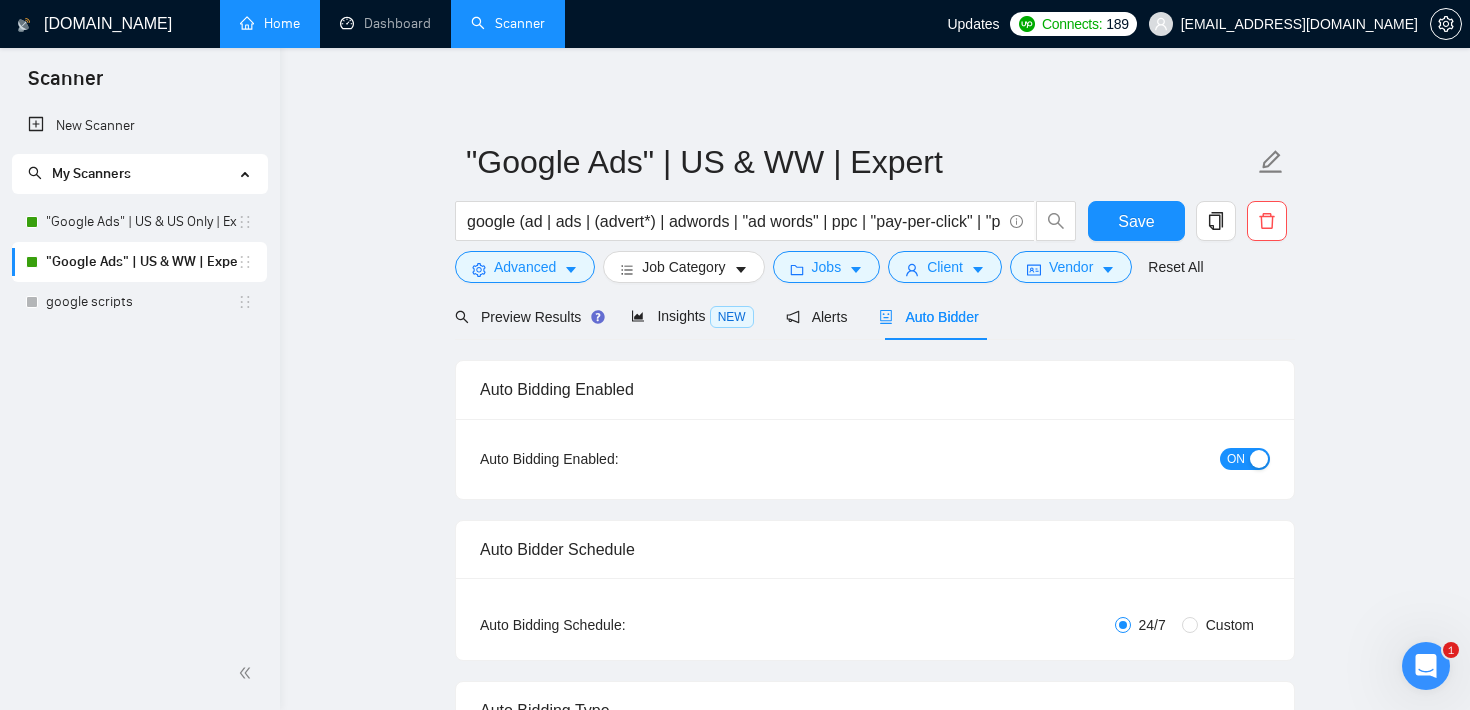 click 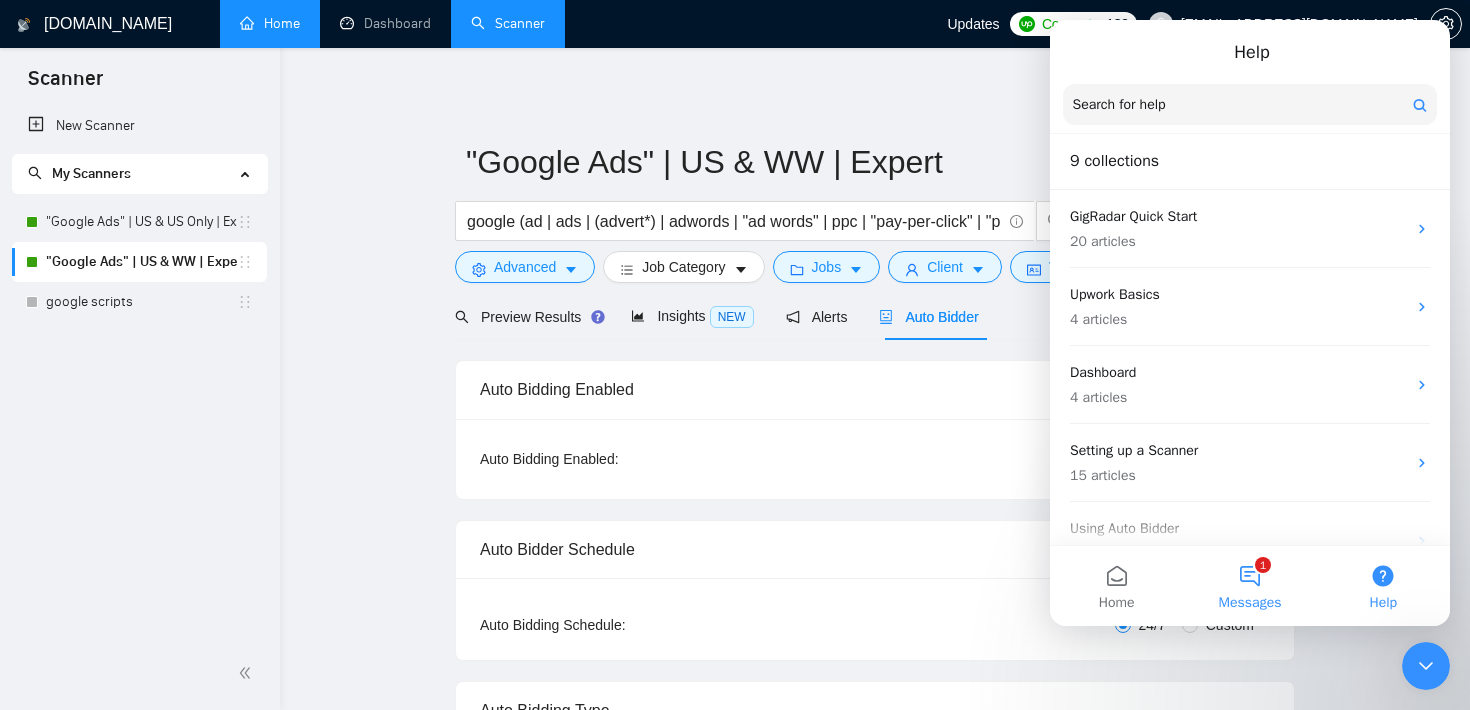 click on "Messages" at bounding box center (1250, 603) 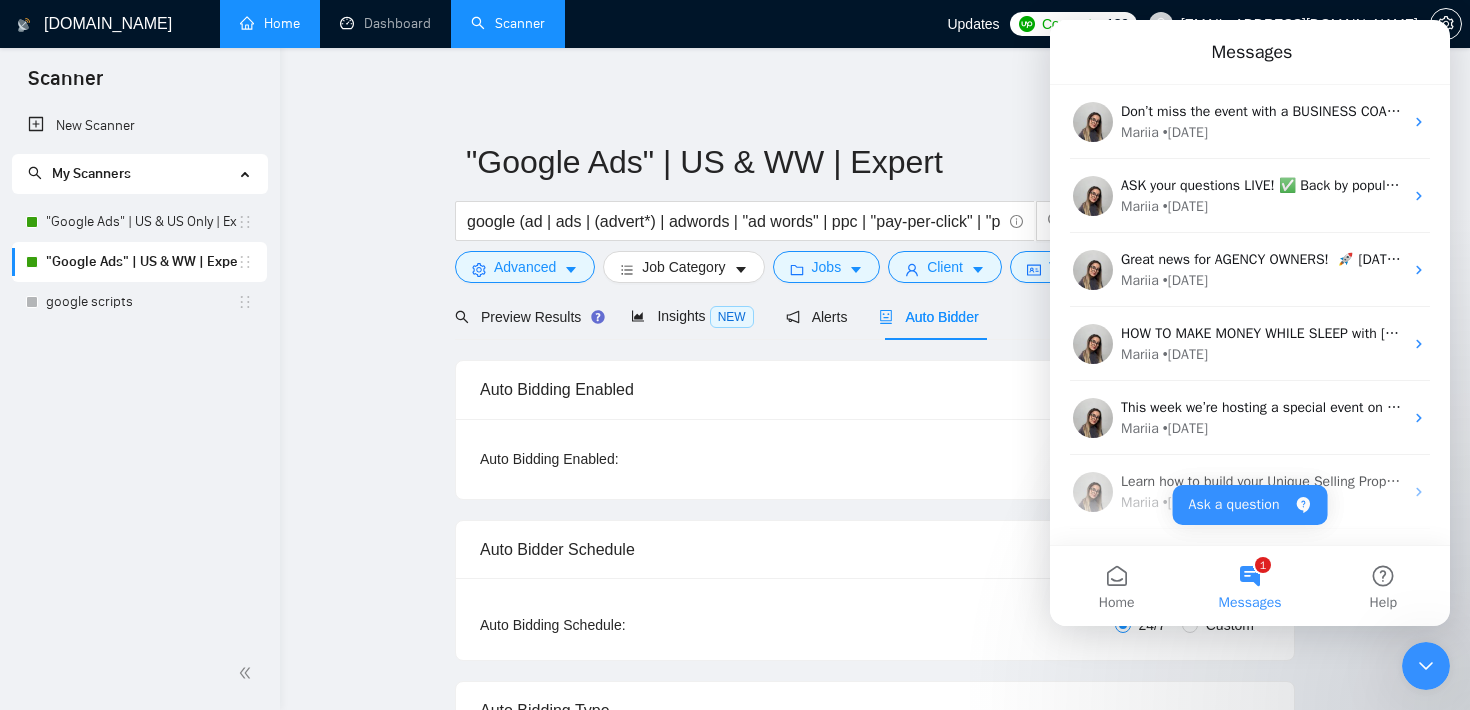 click 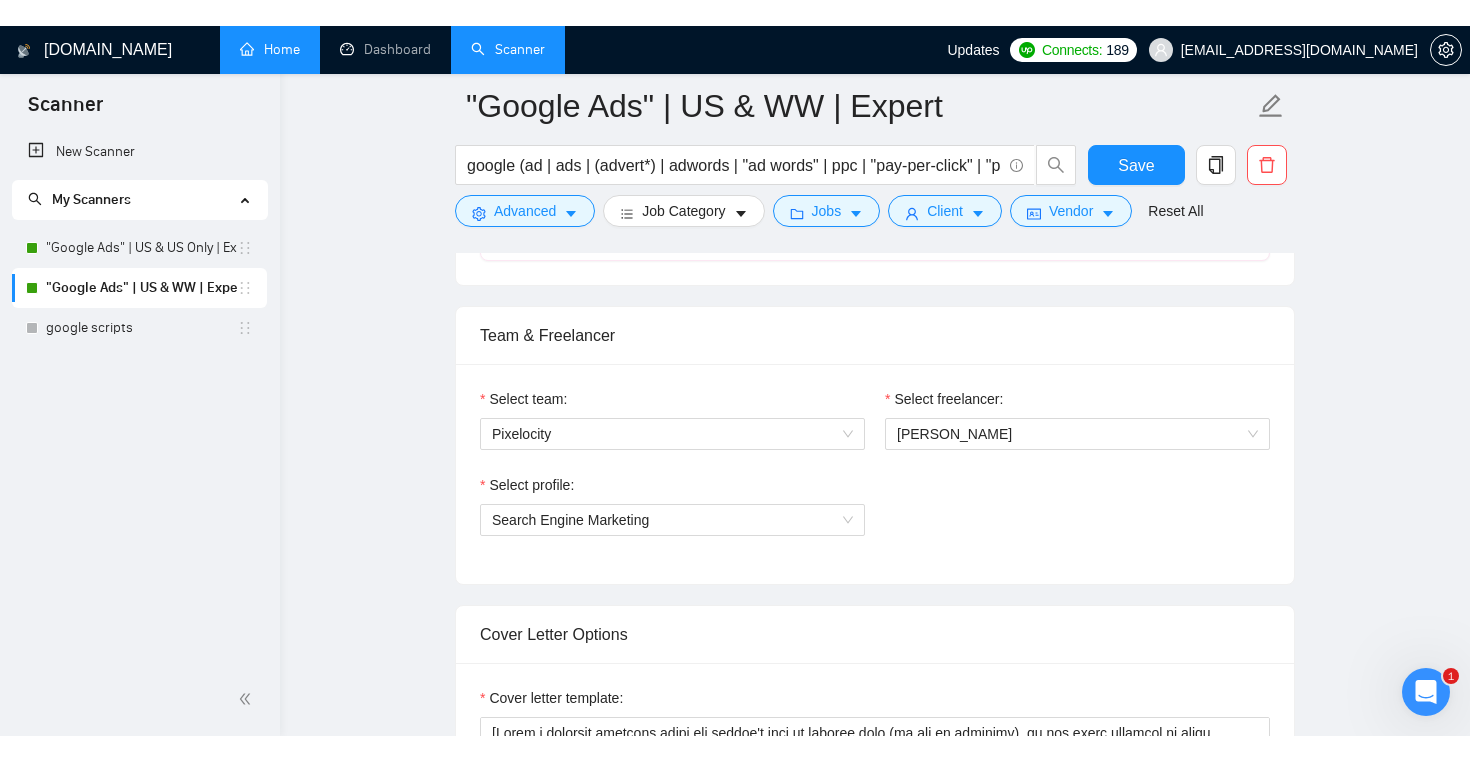scroll, scrollTop: 1026, scrollLeft: 0, axis: vertical 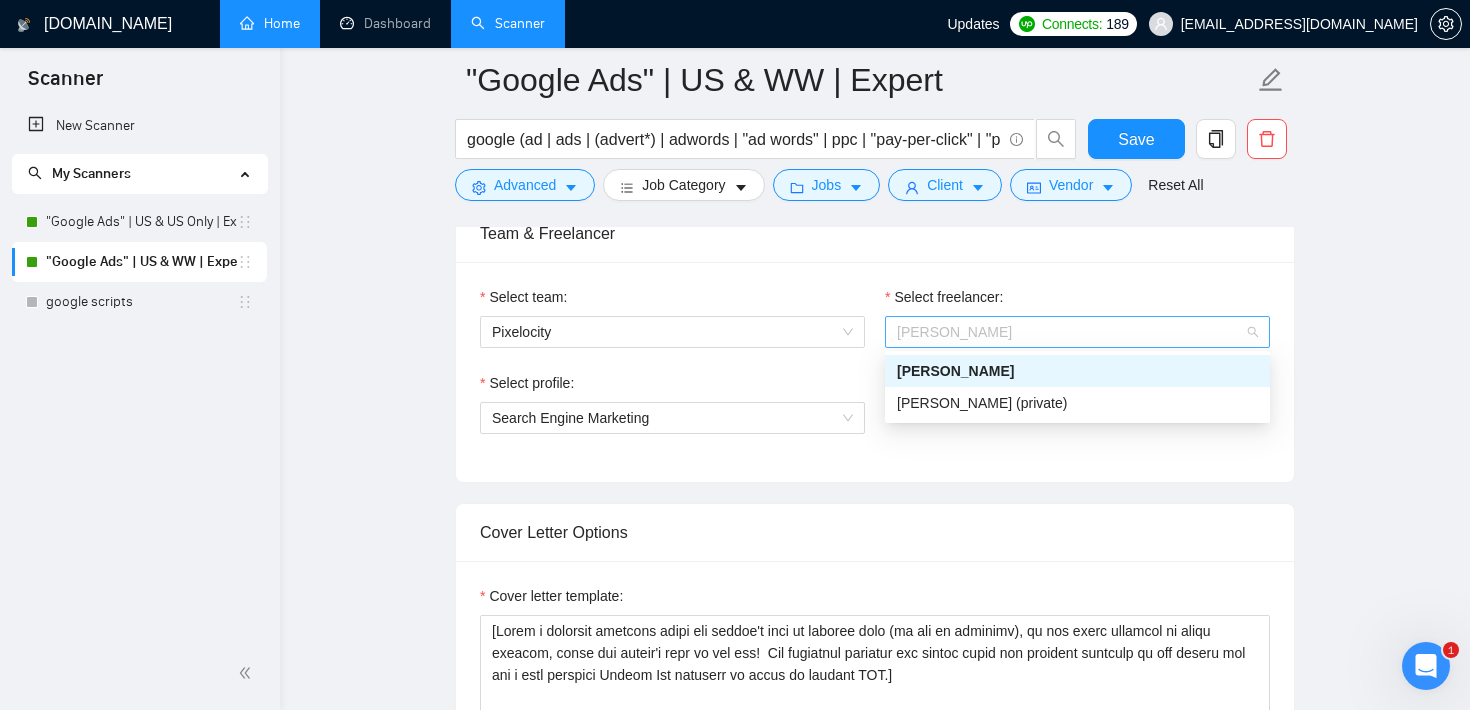 click on "[PERSON_NAME]" at bounding box center (954, 332) 